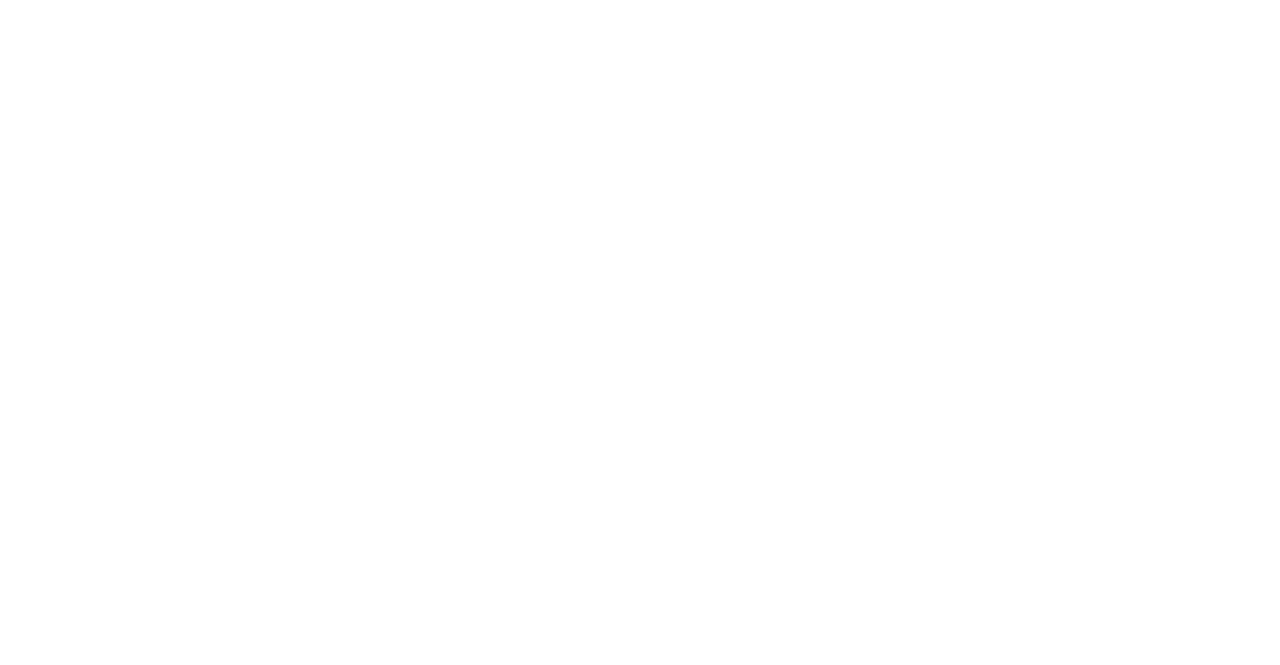 scroll, scrollTop: 0, scrollLeft: 0, axis: both 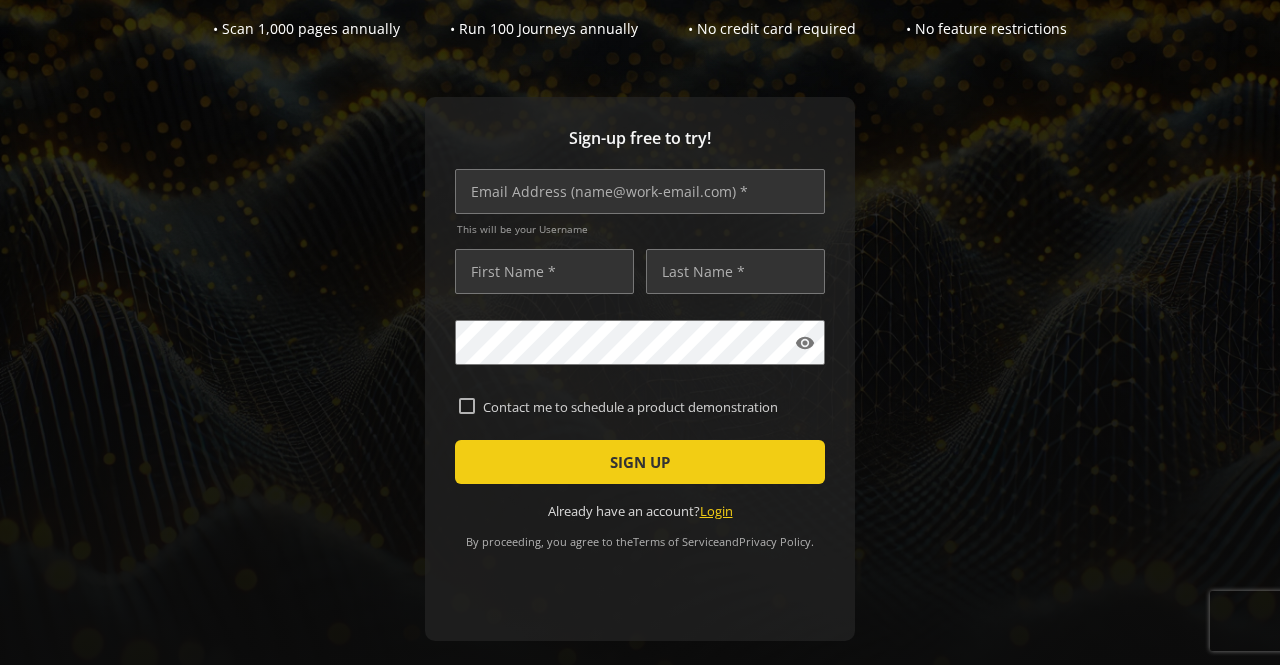 click on "Login" at bounding box center (716, 511) 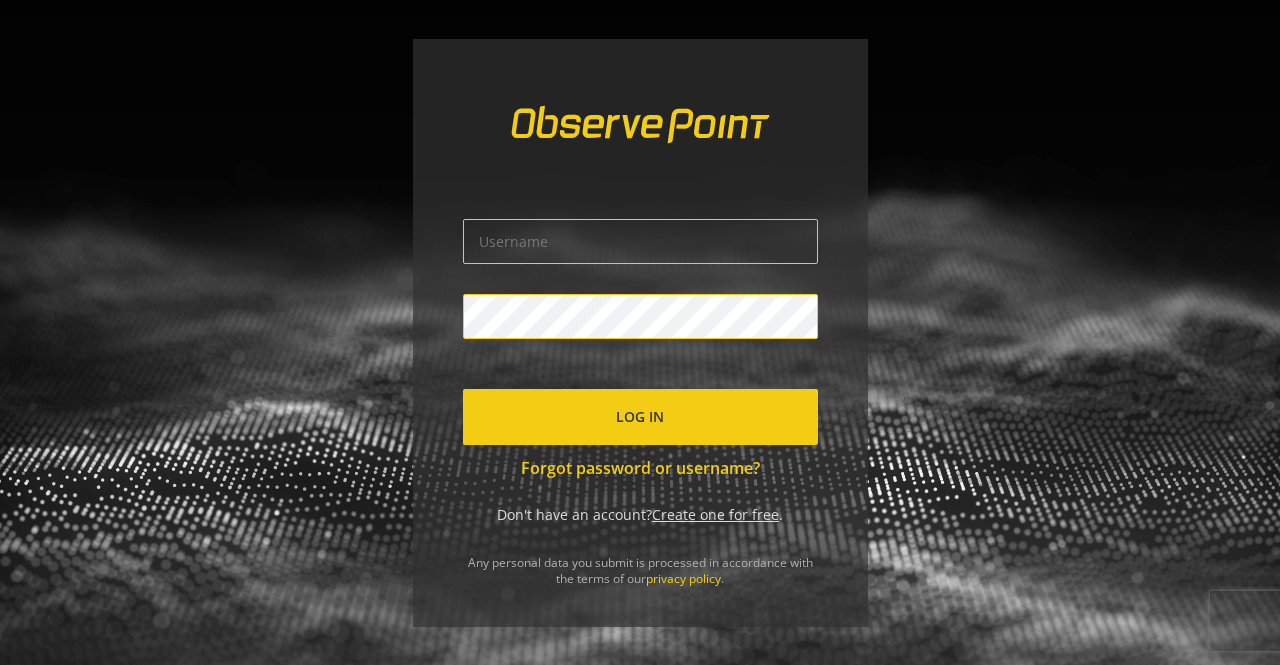 click at bounding box center (640, 241) 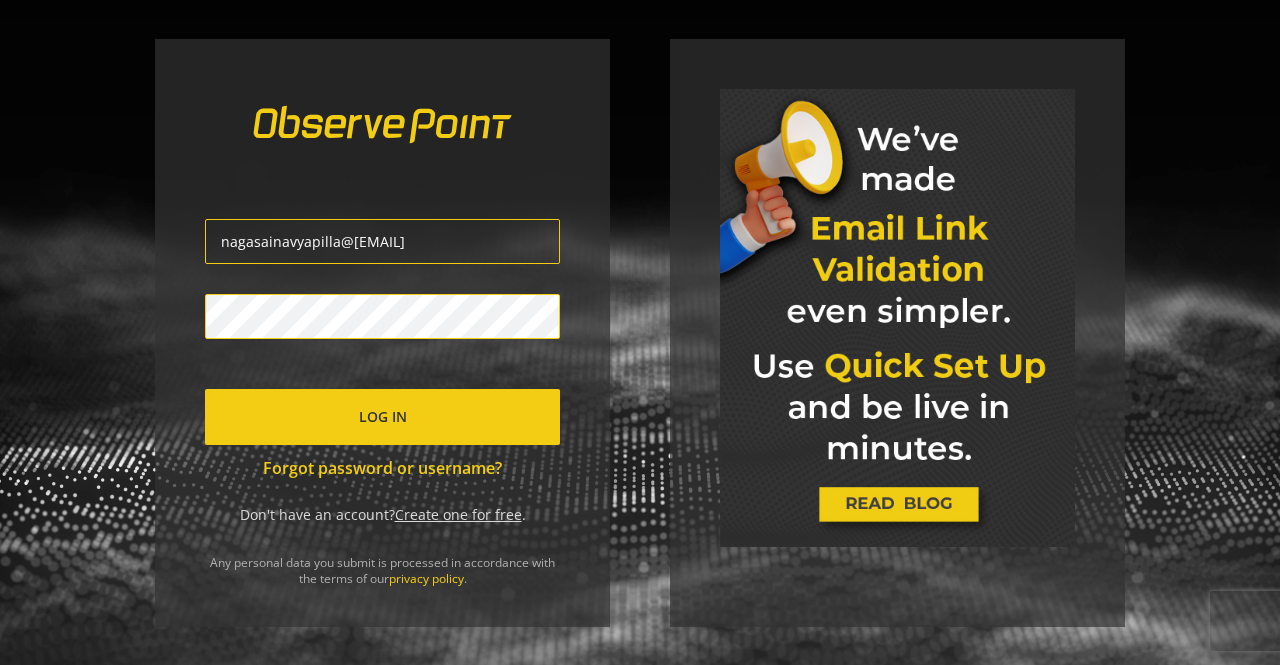 type on "nagasainavyapilla@[EMAIL]" 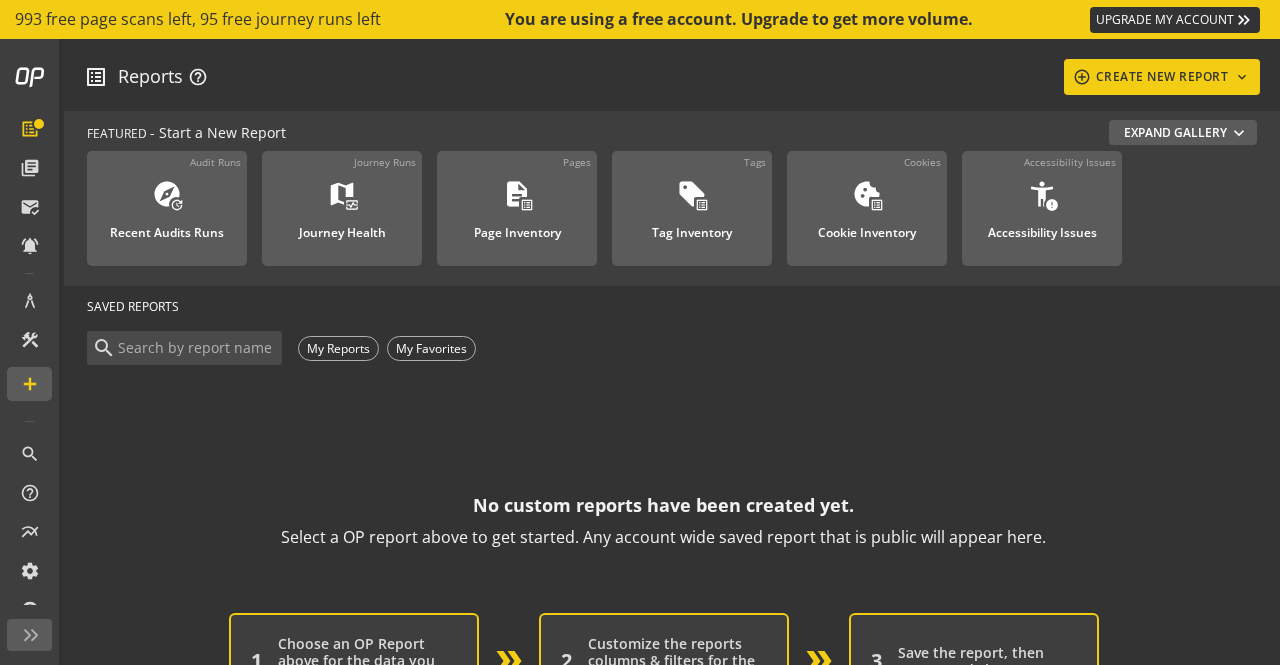 scroll, scrollTop: 0, scrollLeft: 0, axis: both 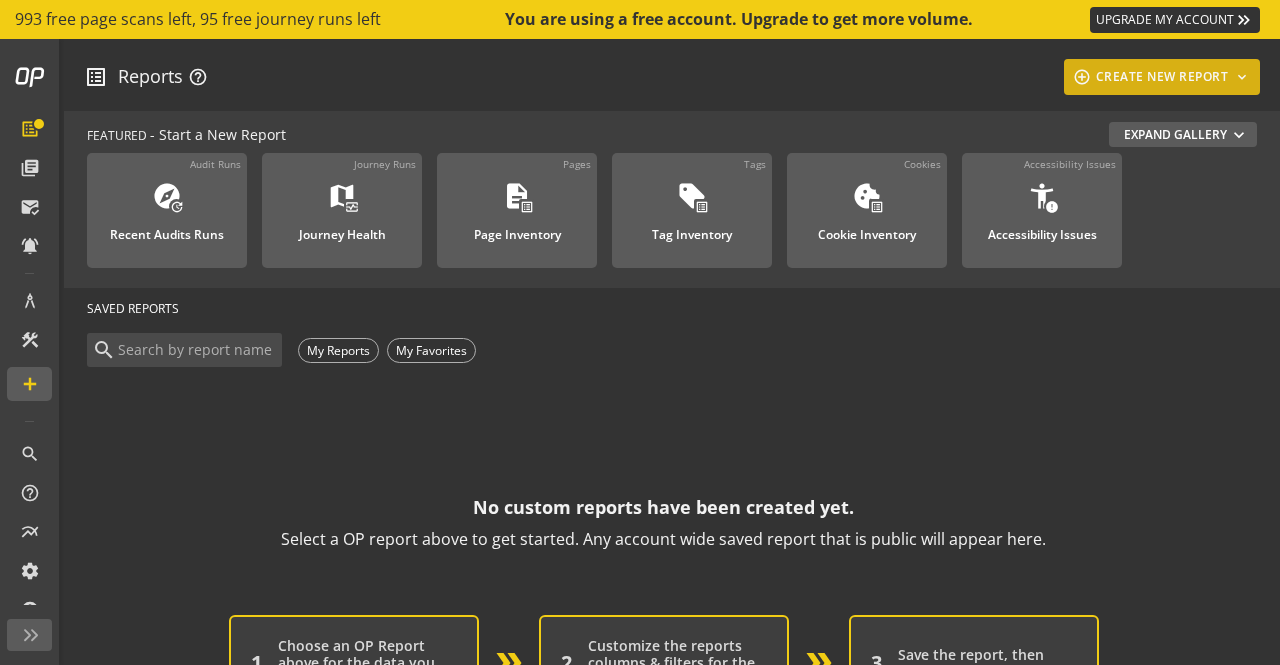 click on "add_circle_outline  CREATE NEW REPORT  keyboard_arrow_down" 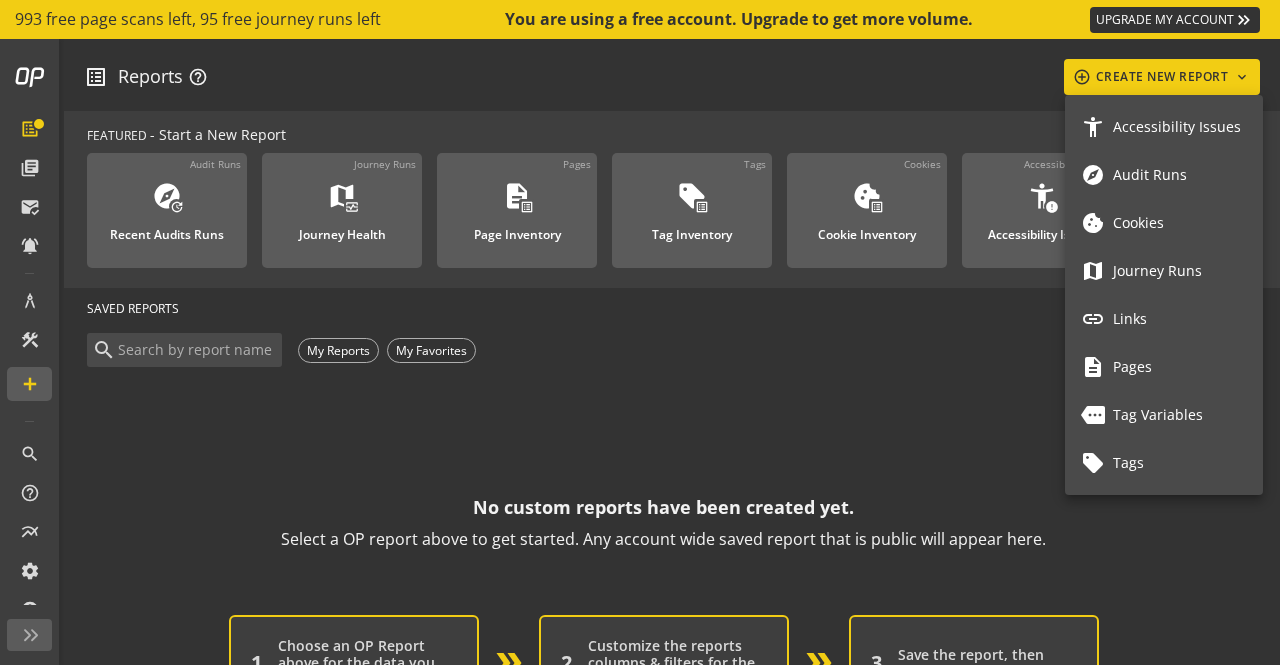 click at bounding box center (640, 332) 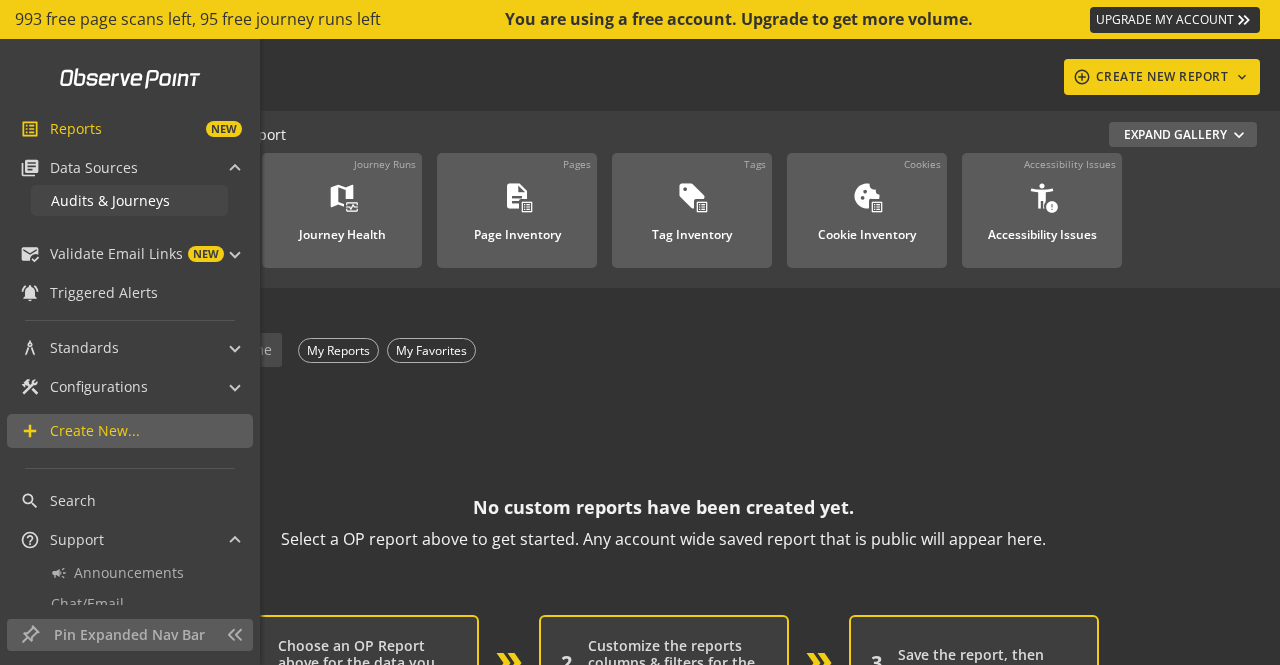 click on "Audits & Journeys" at bounding box center [110, 200] 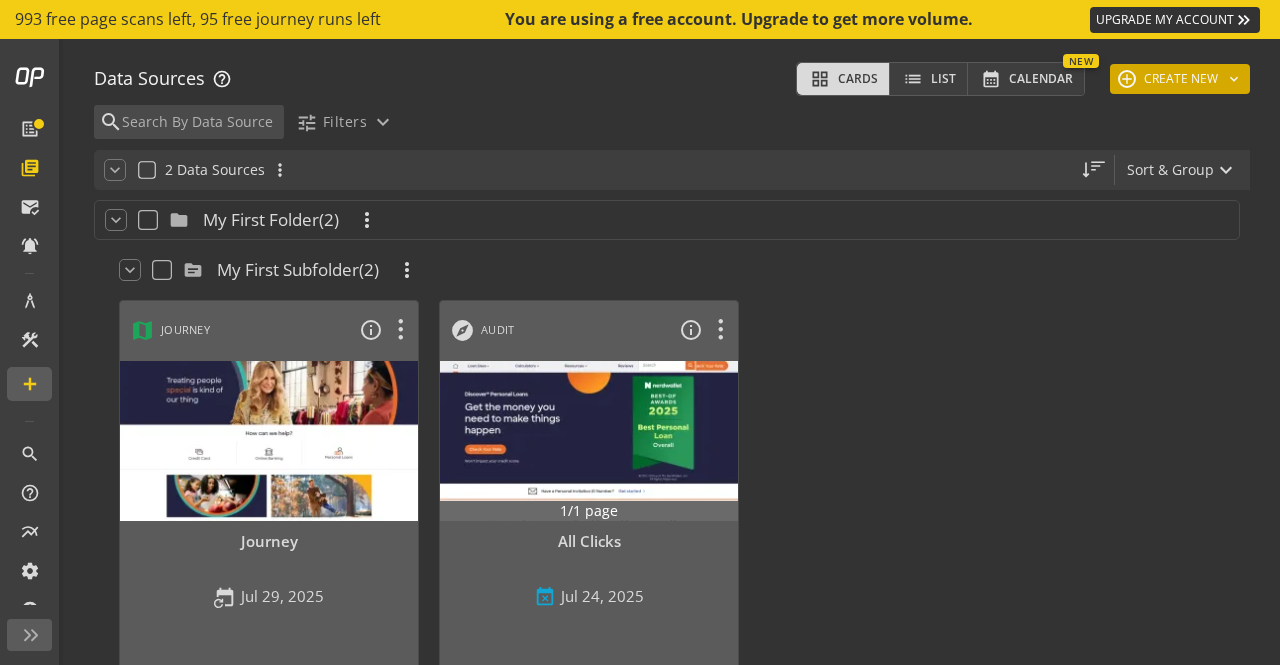 click on "add  CREATE NEW  keyboard_arrow_down" at bounding box center [1180, 79] 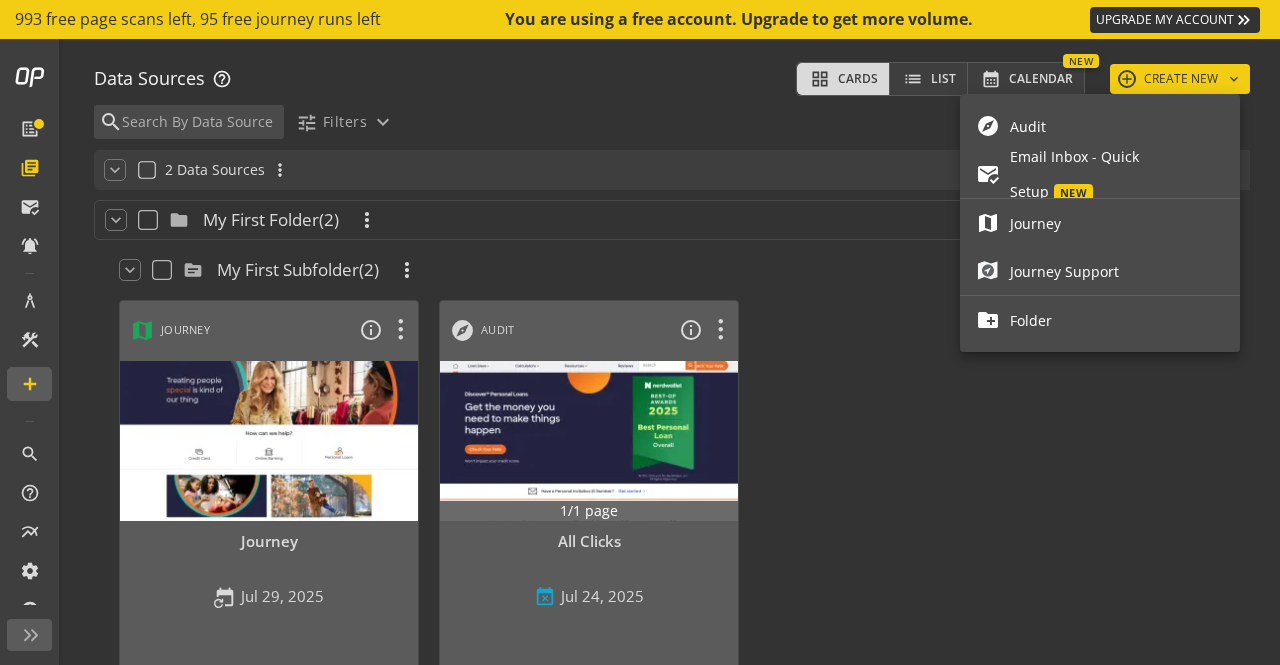 click on "Audit" at bounding box center [1117, 126] 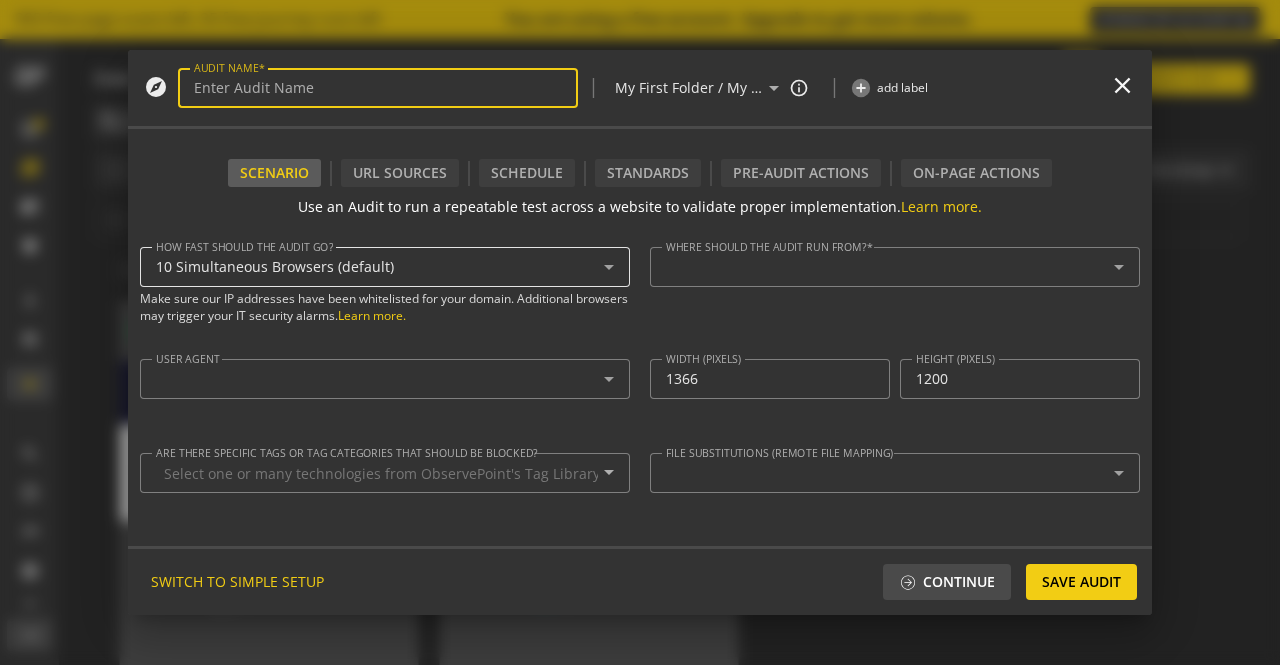 type on "nagasainavyapilla@[EMAIL]" 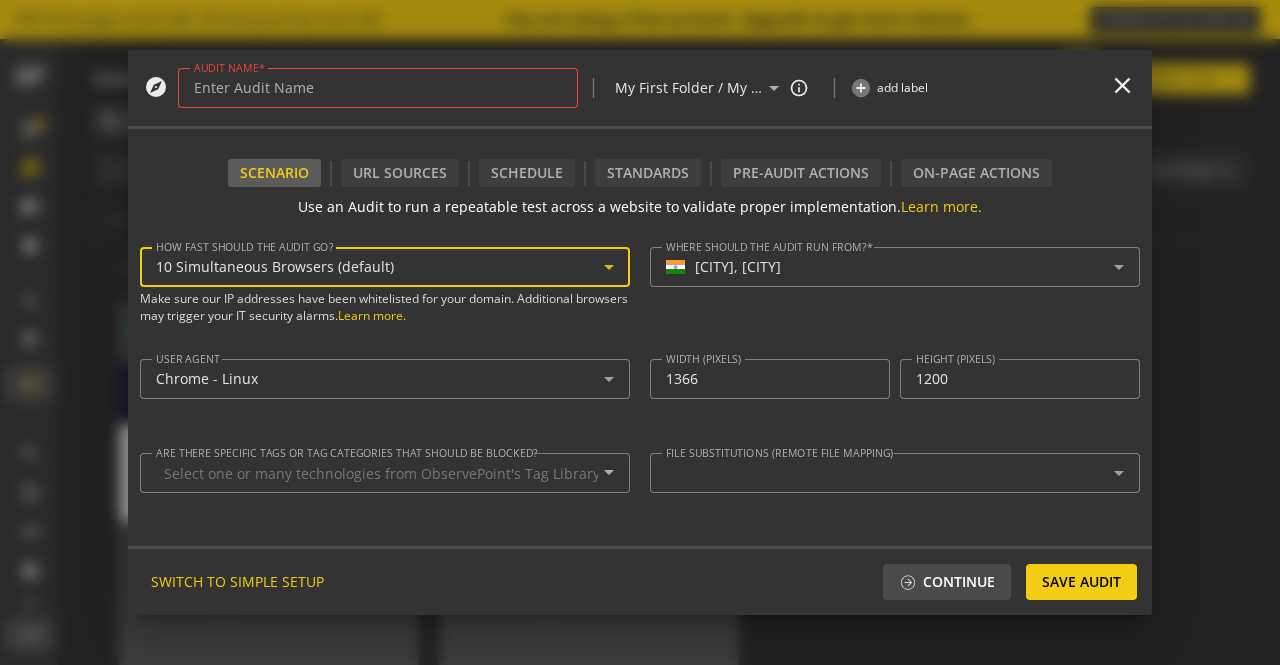click 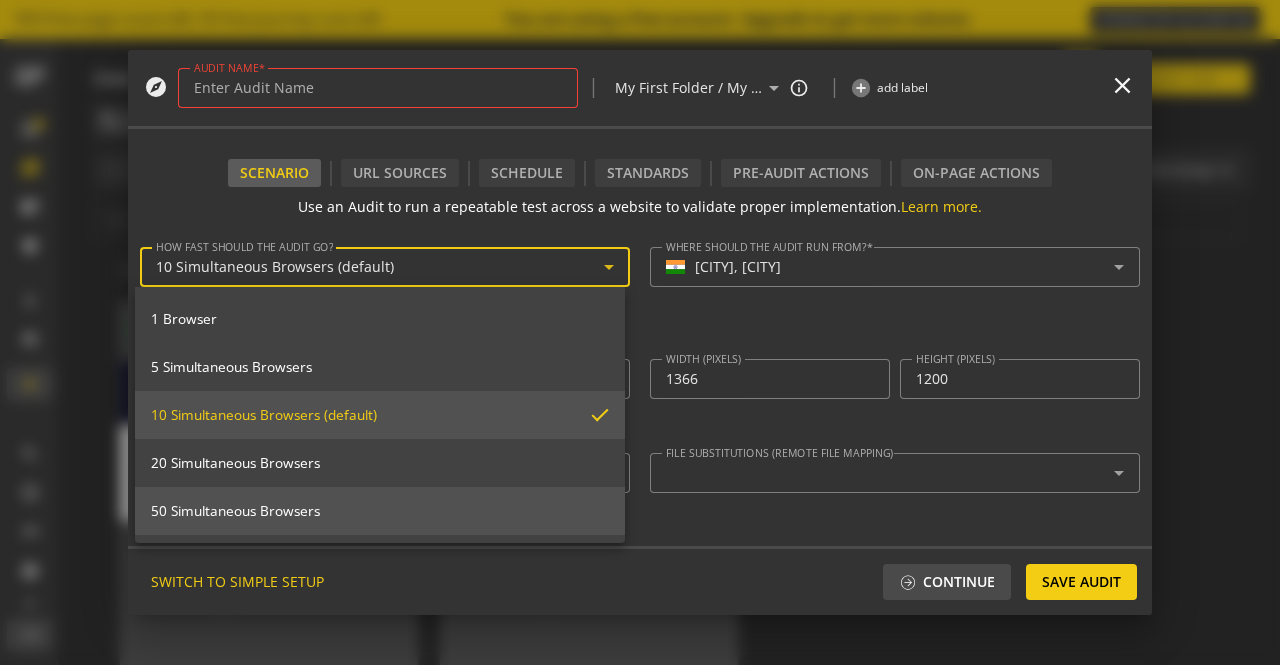 click on "50 Simultaneous Browsers" at bounding box center [380, 511] 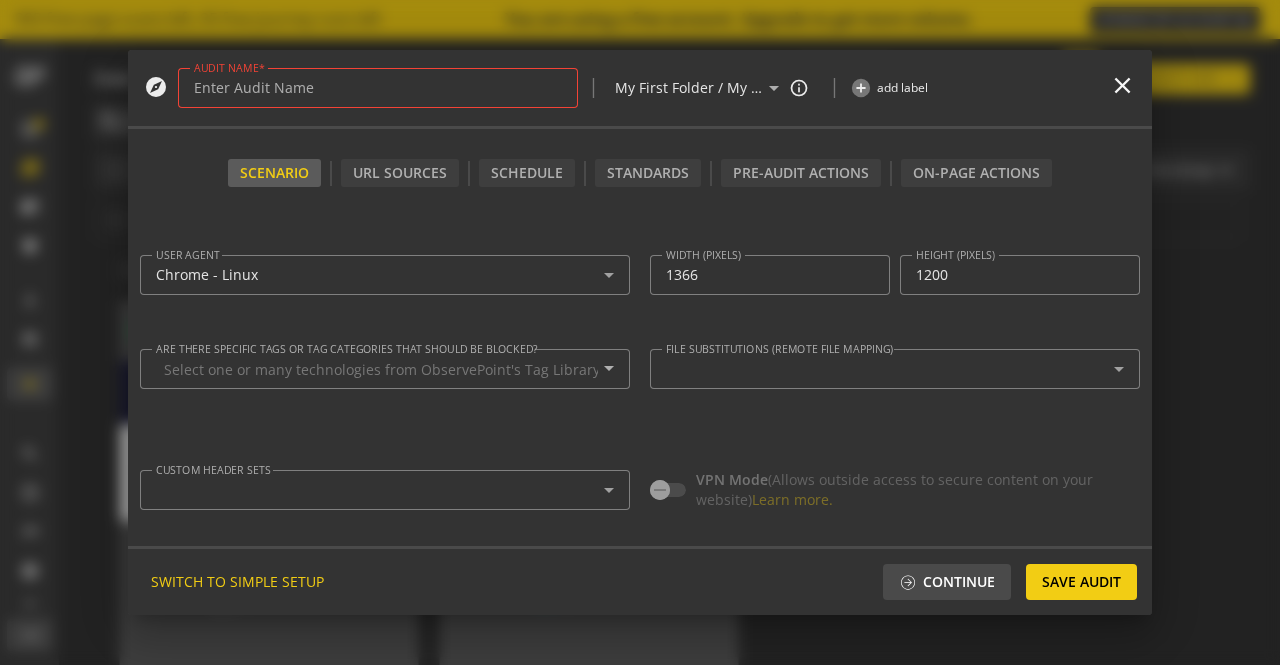 scroll, scrollTop: 0, scrollLeft: 0, axis: both 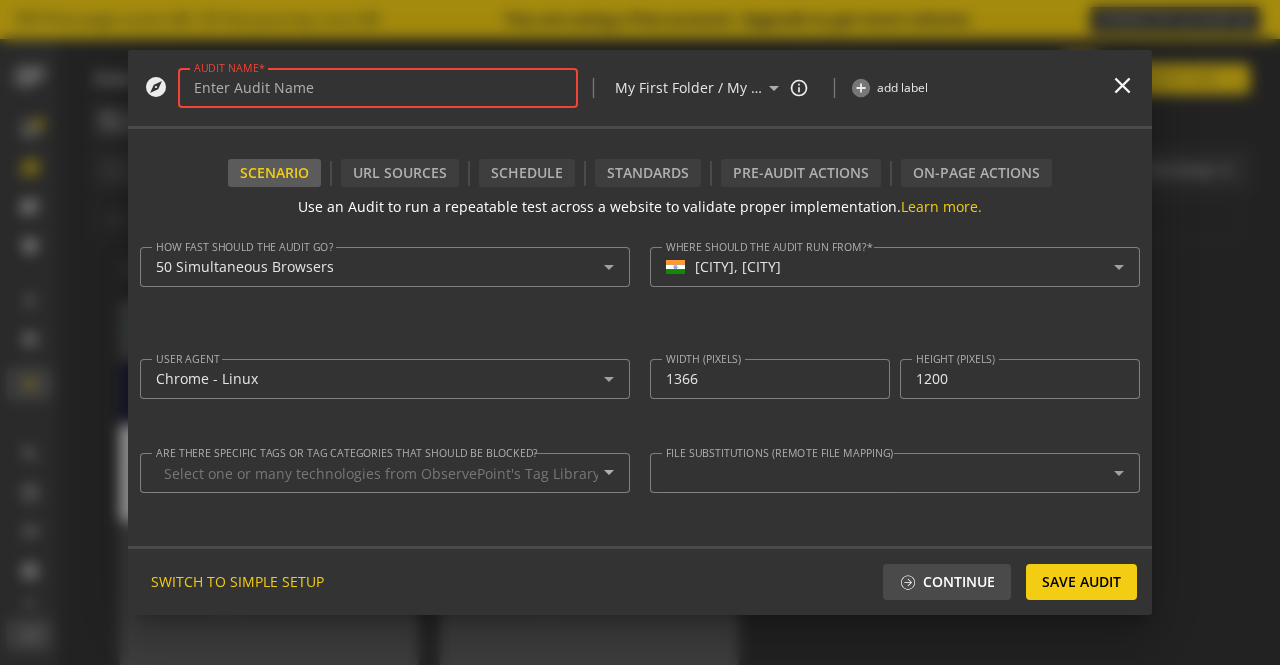 click on "AUDIT NAME" at bounding box center [378, 88] 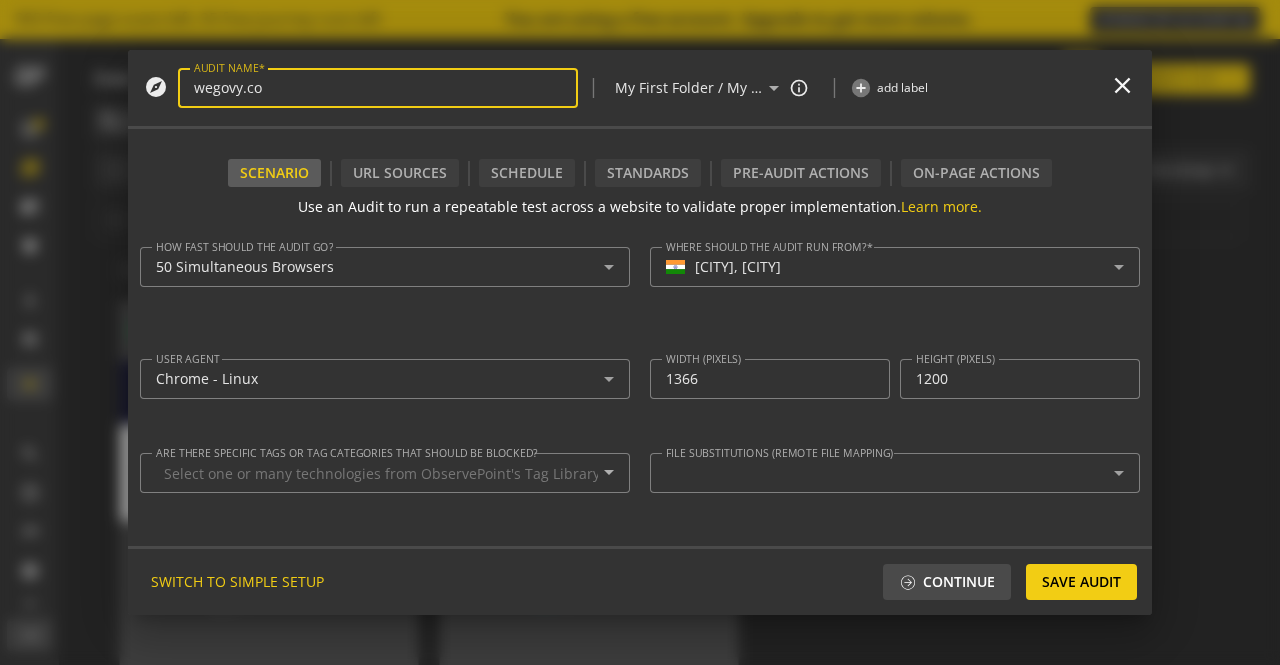 type on "wegovy.com" 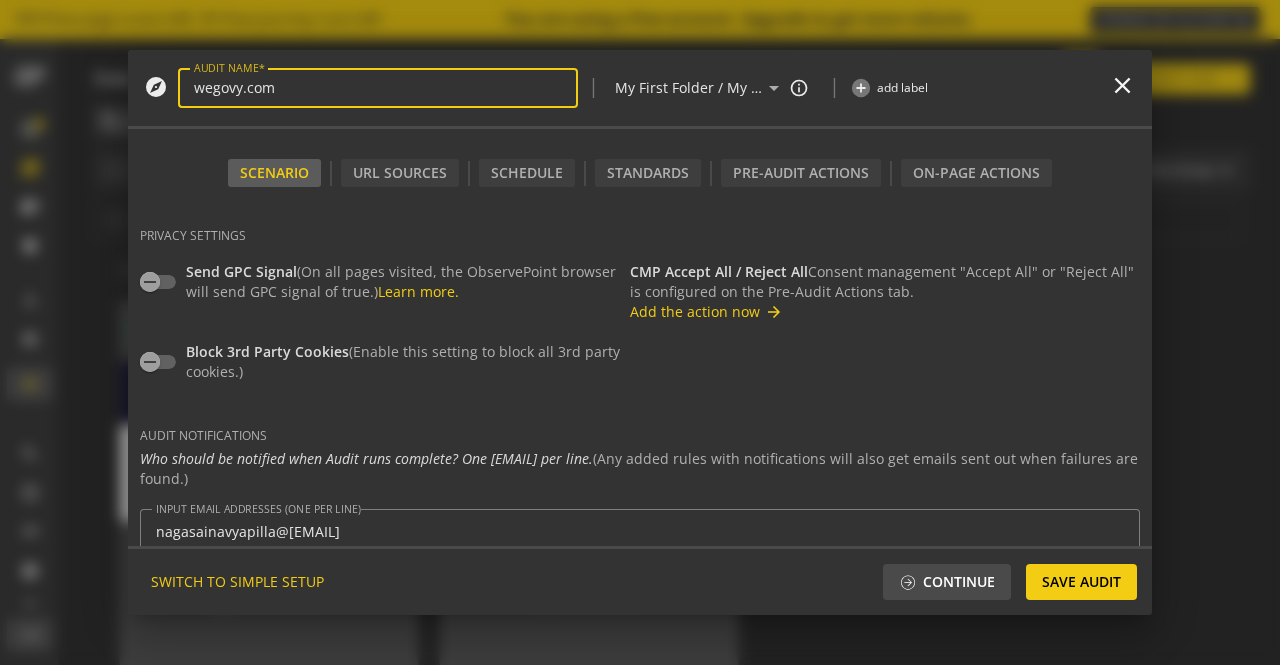 scroll, scrollTop: 579, scrollLeft: 0, axis: vertical 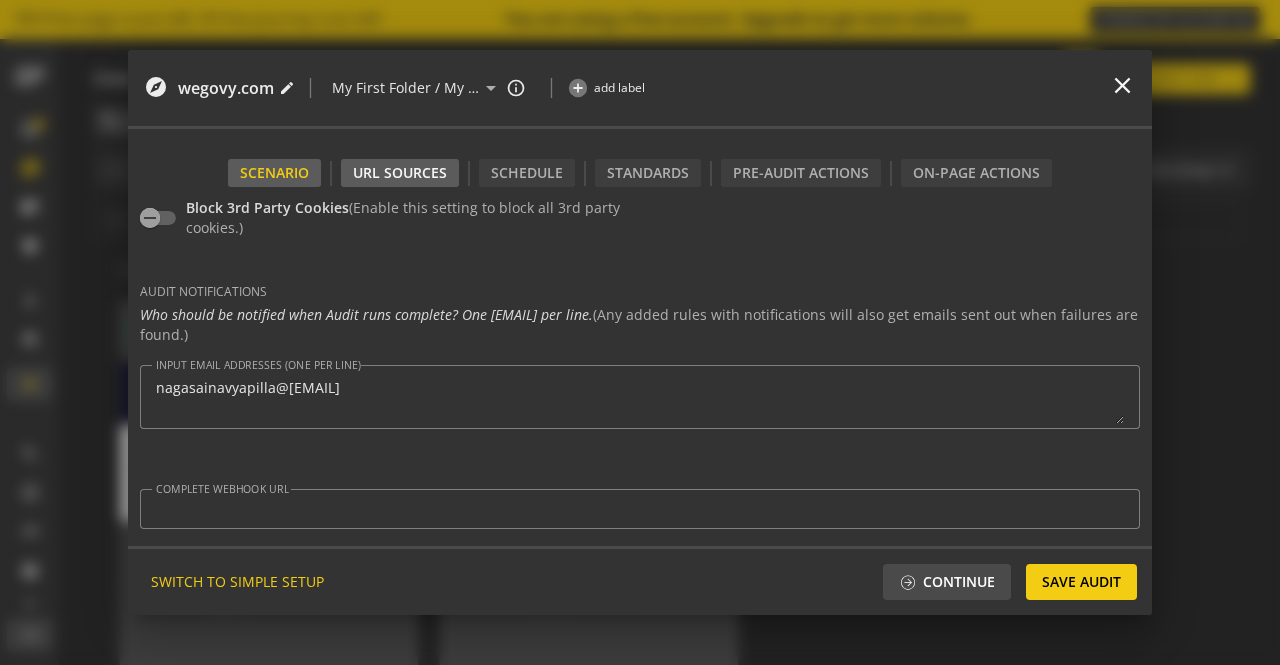 click on "URL Sources" at bounding box center [400, 173] 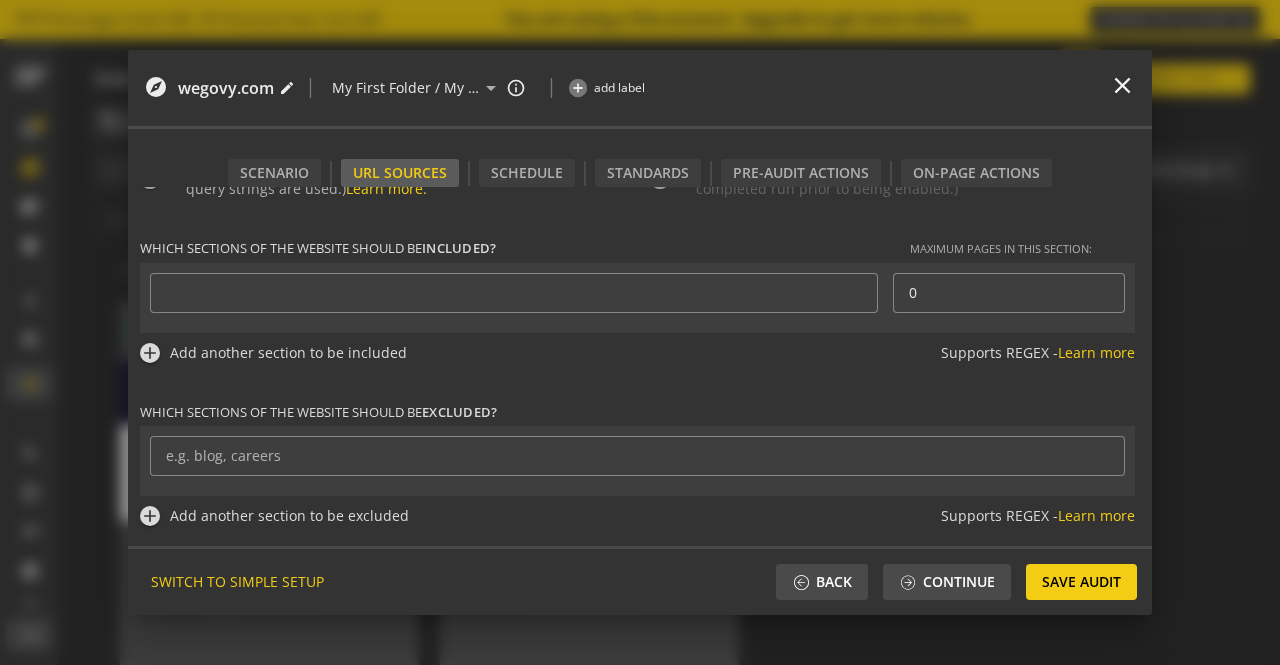 scroll, scrollTop: 432, scrollLeft: 0, axis: vertical 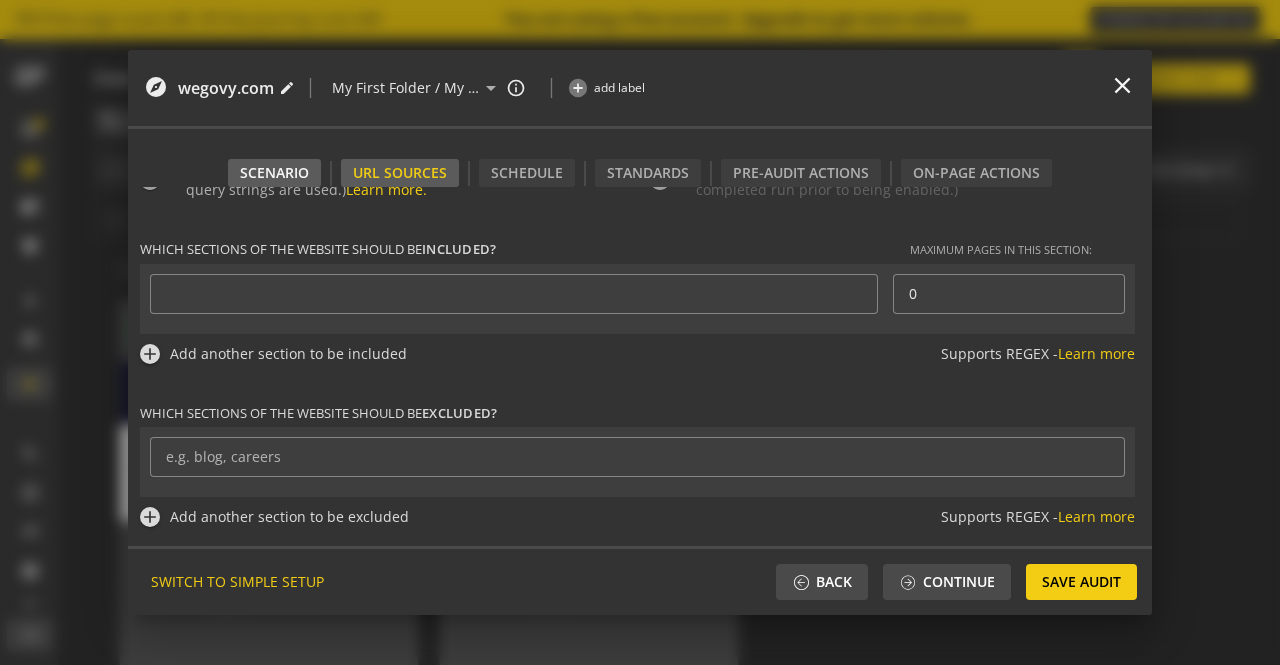click on "Scenario" at bounding box center [274, 173] 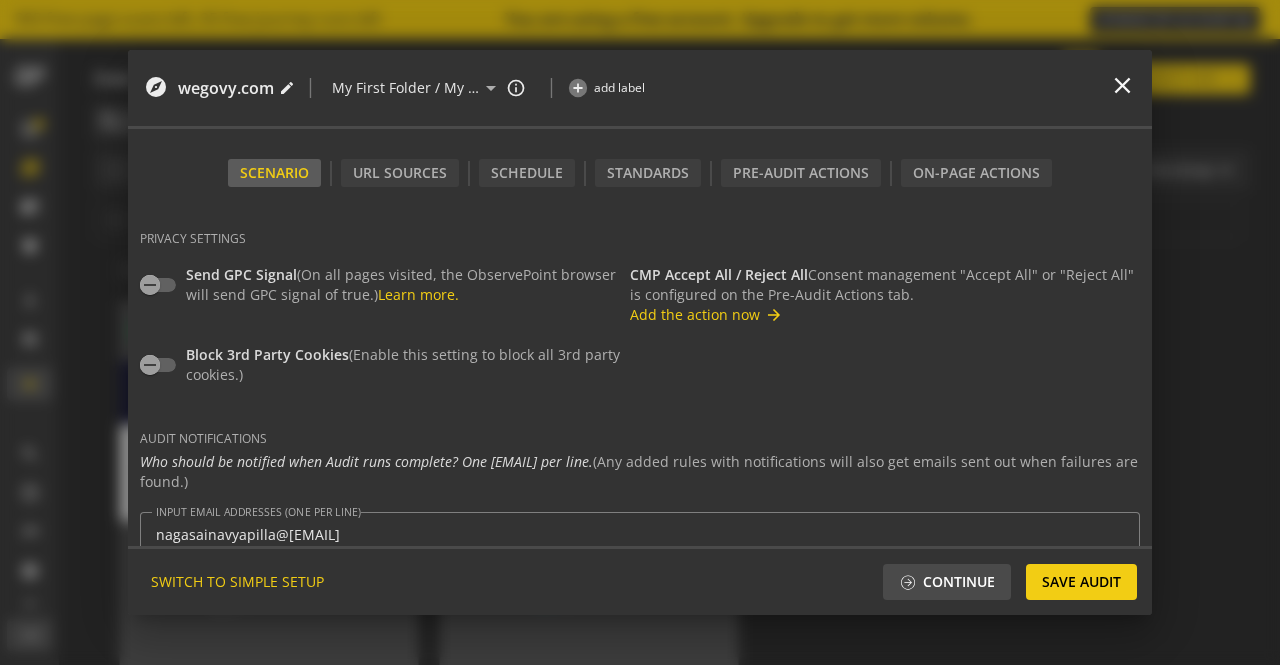 scroll, scrollTop: 579, scrollLeft: 0, axis: vertical 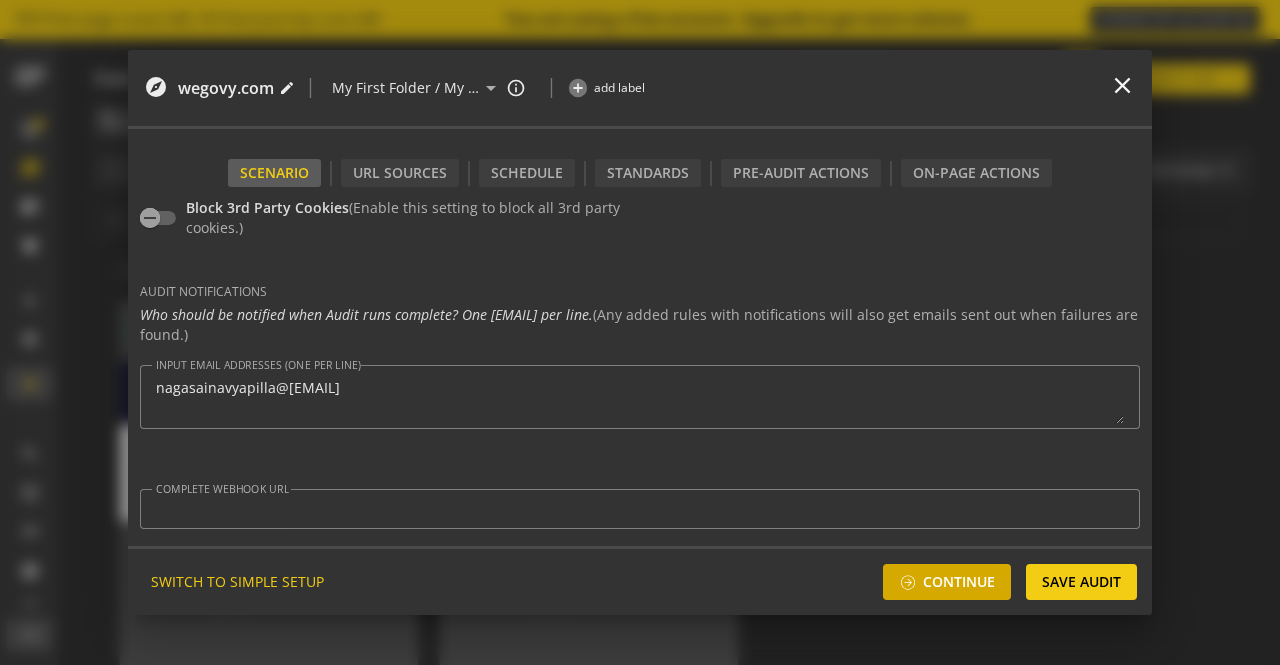 click on "Continue" at bounding box center [959, 582] 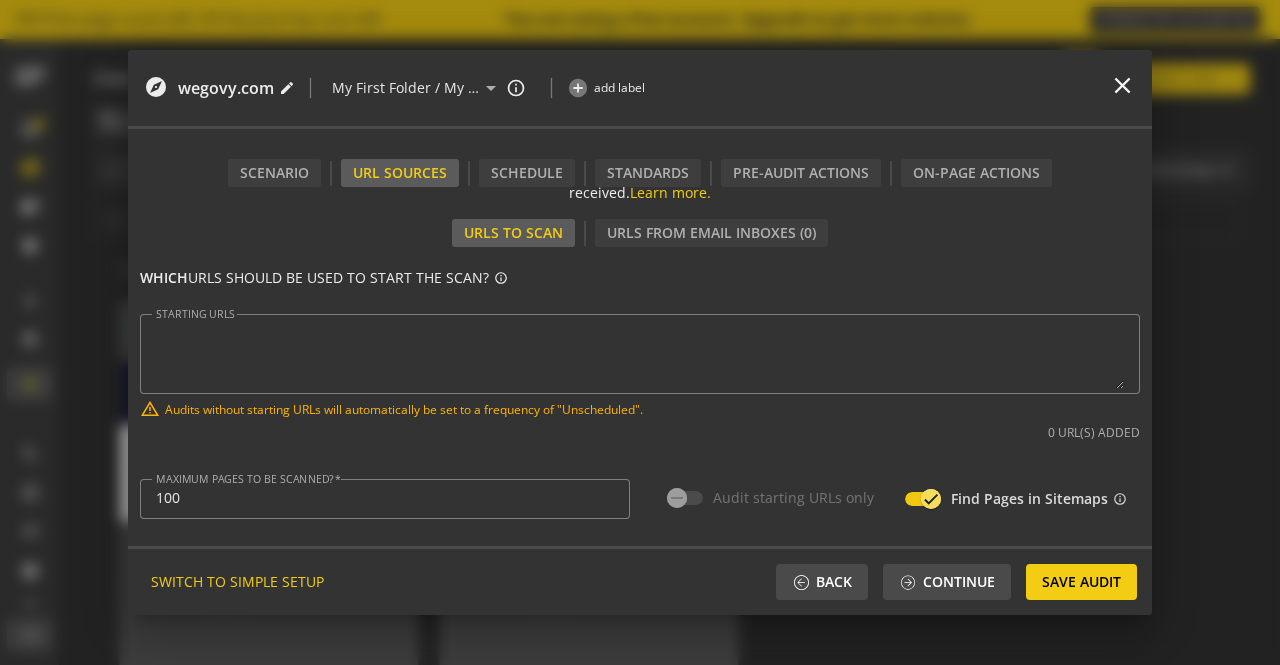 scroll, scrollTop: 0, scrollLeft: 0, axis: both 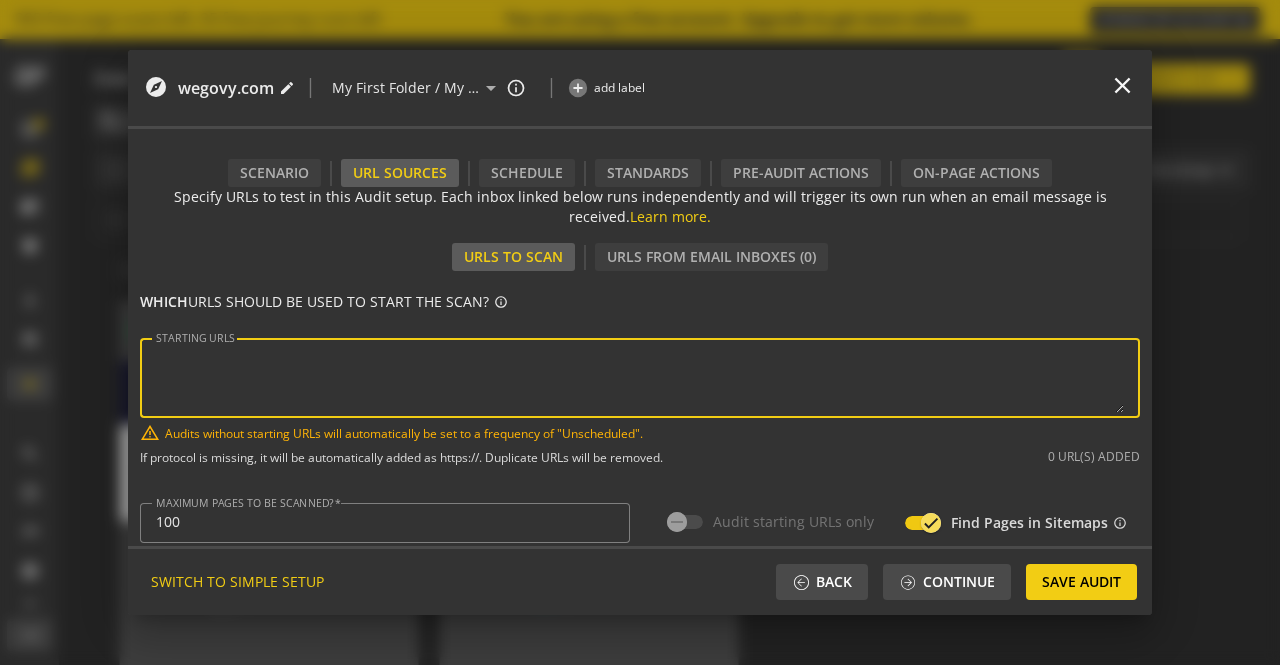 click on "STARTING URLS" at bounding box center [640, 378] 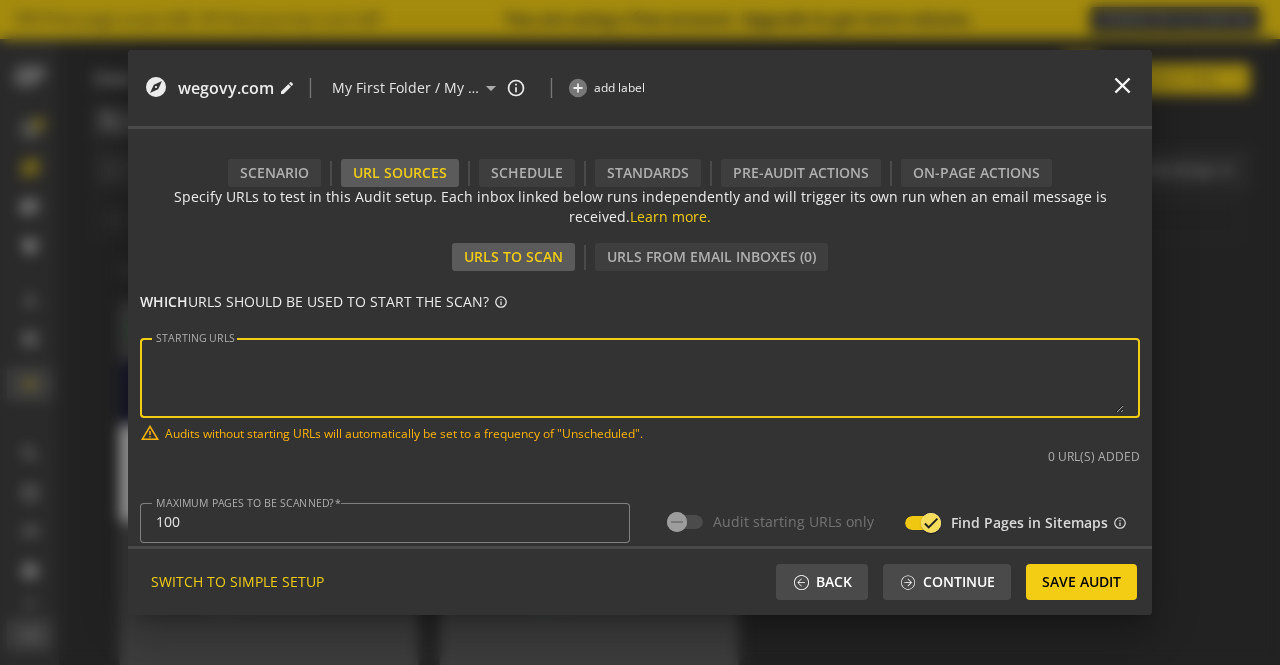 paste on "https://www.wegovy.com/" 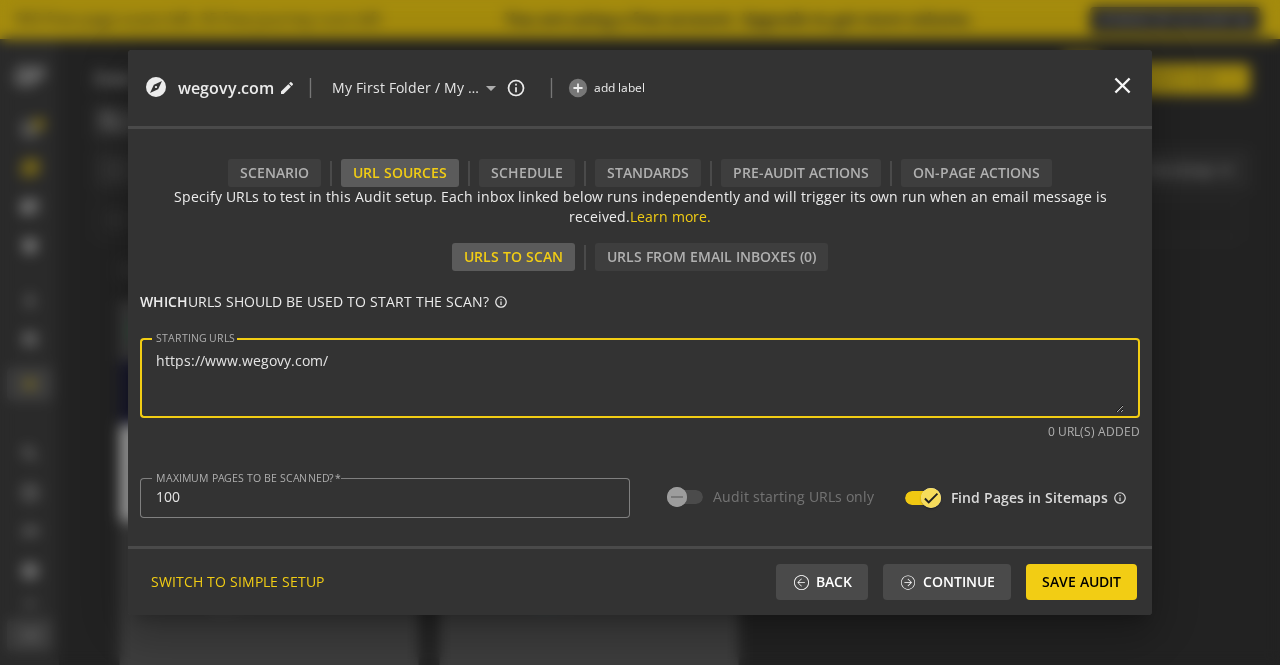 scroll, scrollTop: 337, scrollLeft: 0, axis: vertical 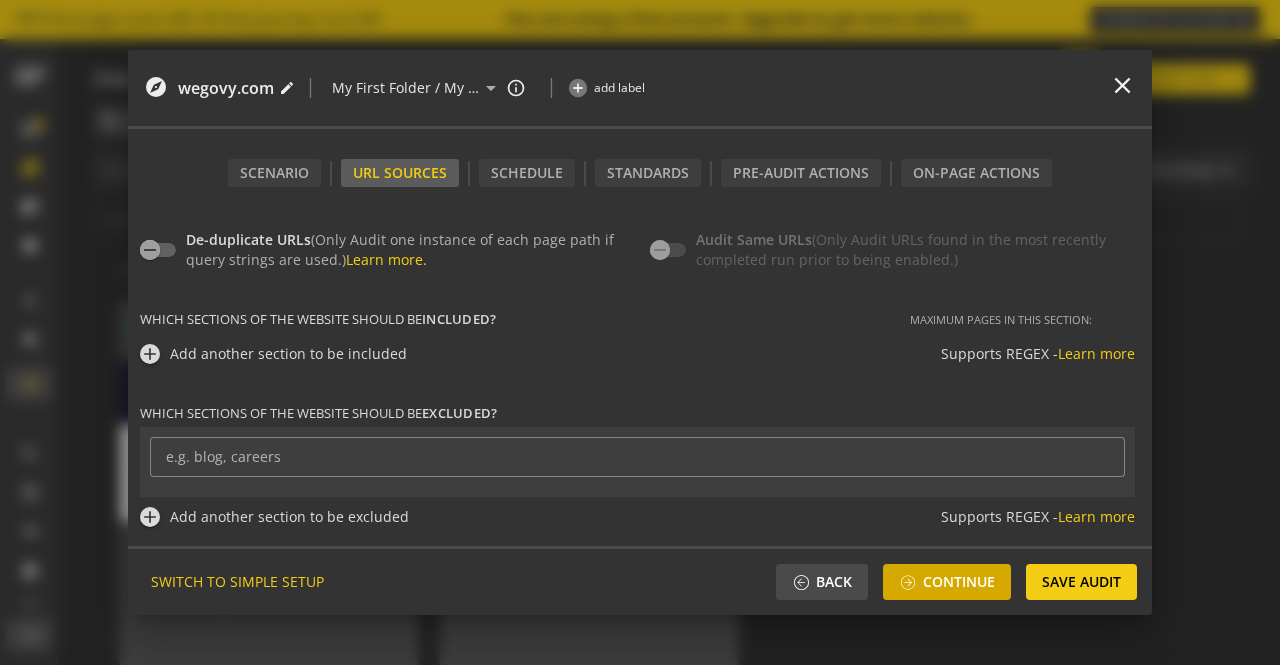 type on "https://www.wegovy.com/" 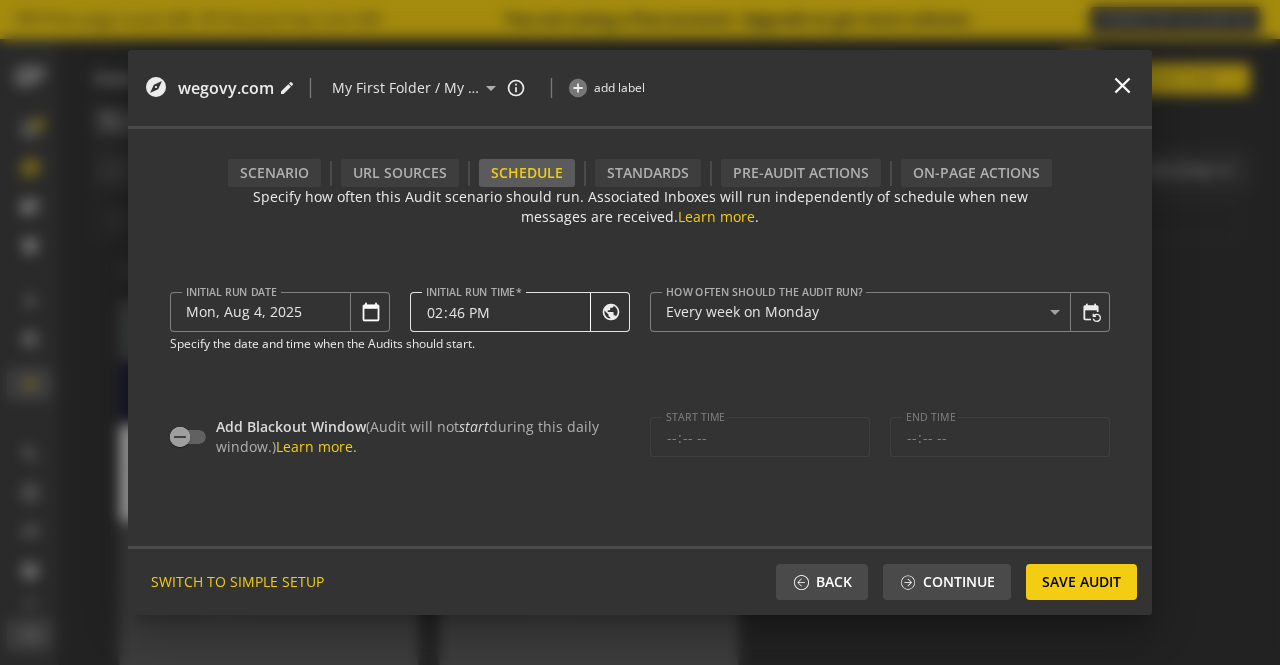 click on "14:46" 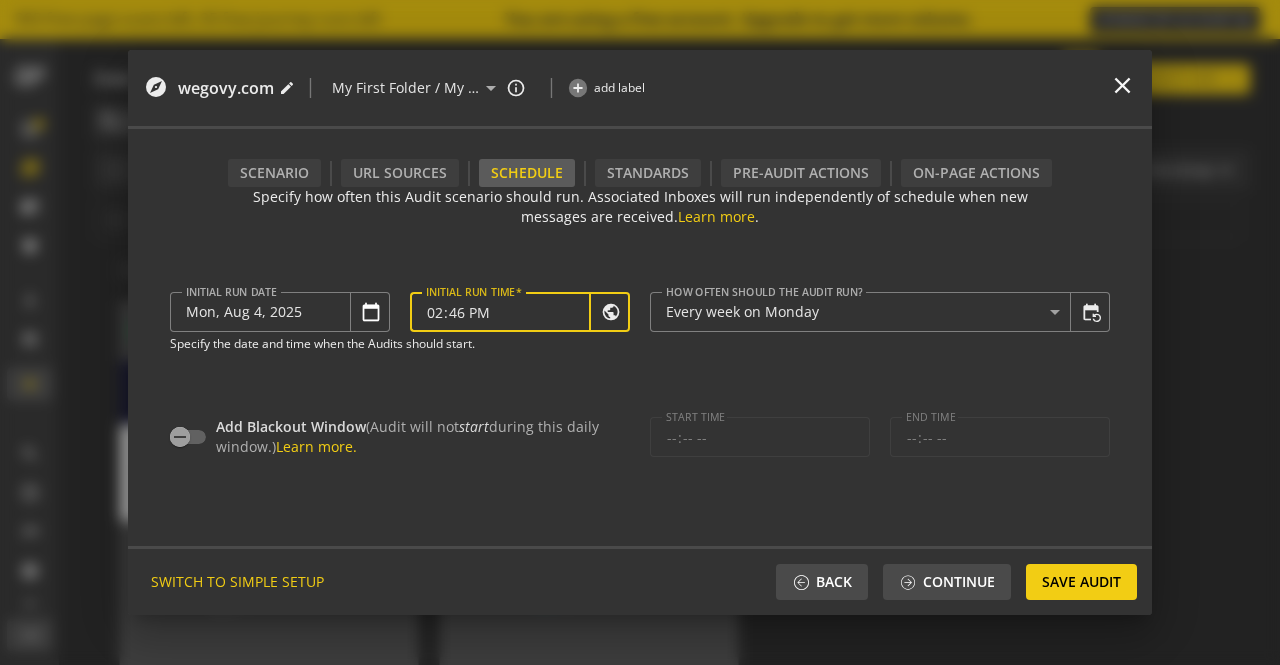 click on "14:46" at bounding box center (507, 312) 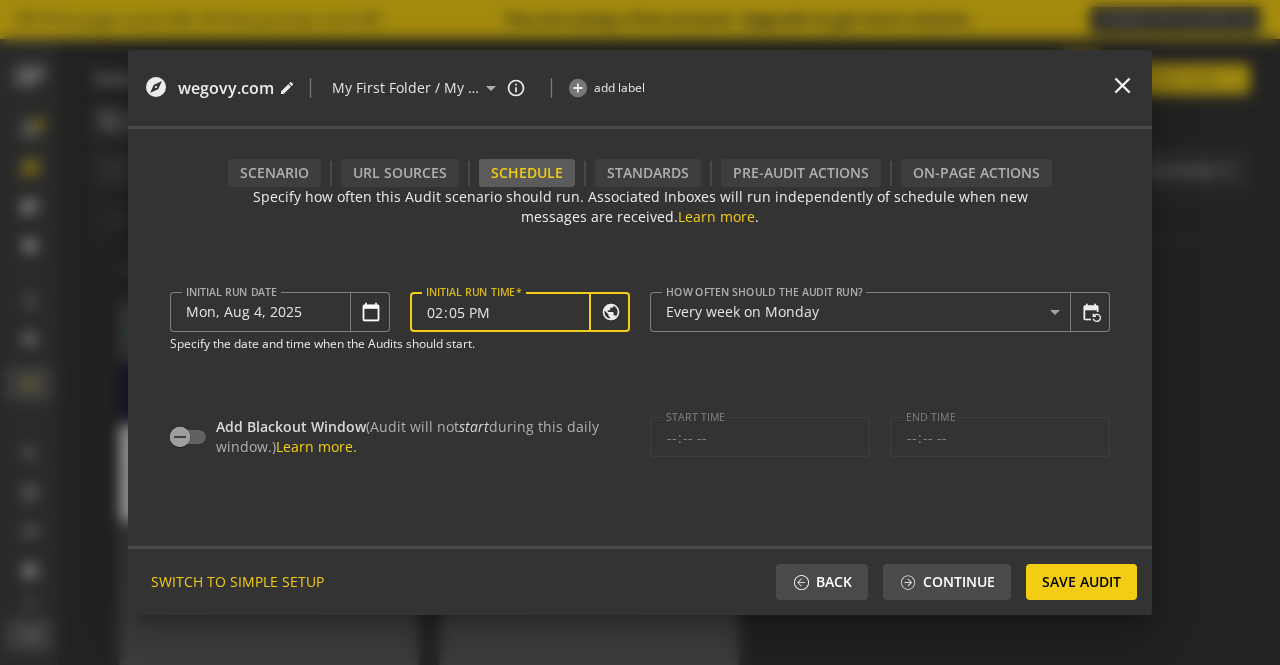 type on "14:50" 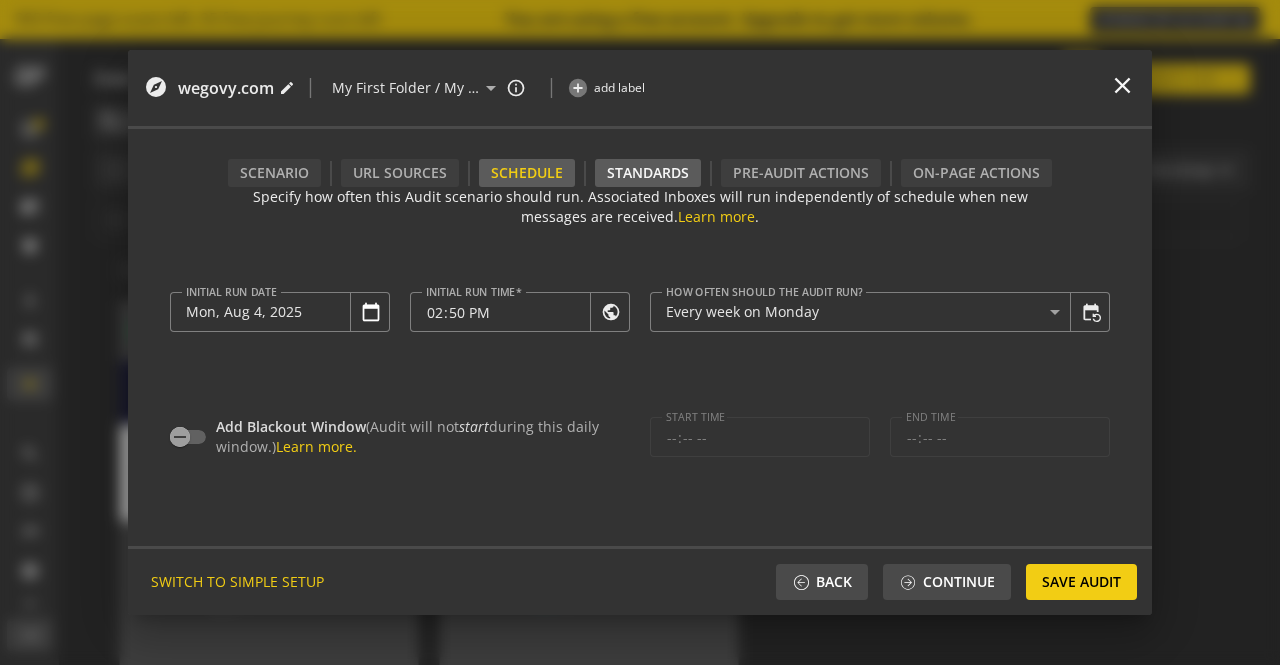 click on "Standards" at bounding box center (648, 173) 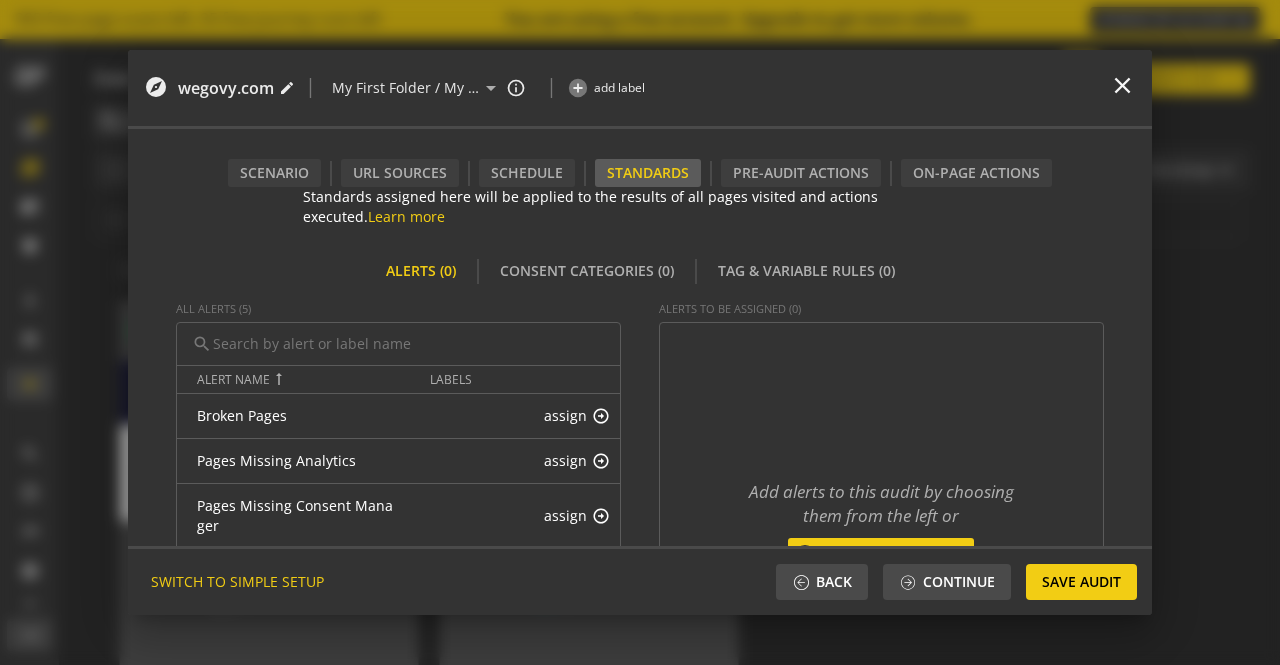 scroll, scrollTop: 238, scrollLeft: 0, axis: vertical 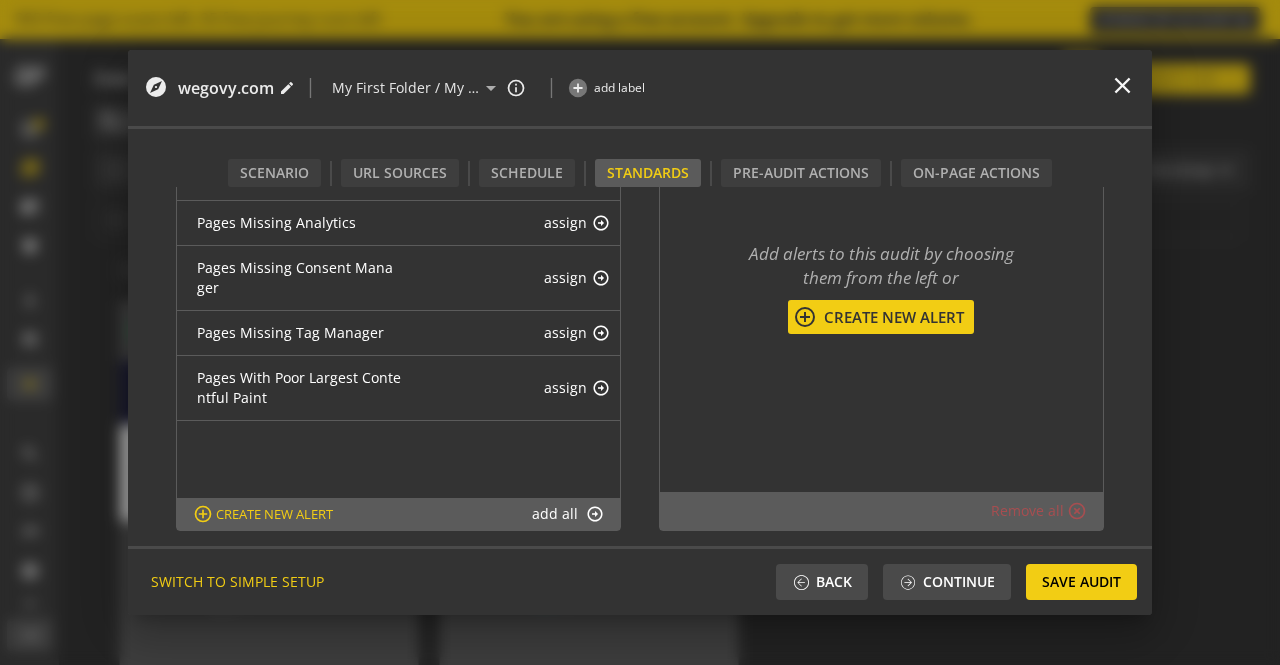 click on "Add alerts to this audit by choosing them from the left or  add_circle_outline Create New alert" 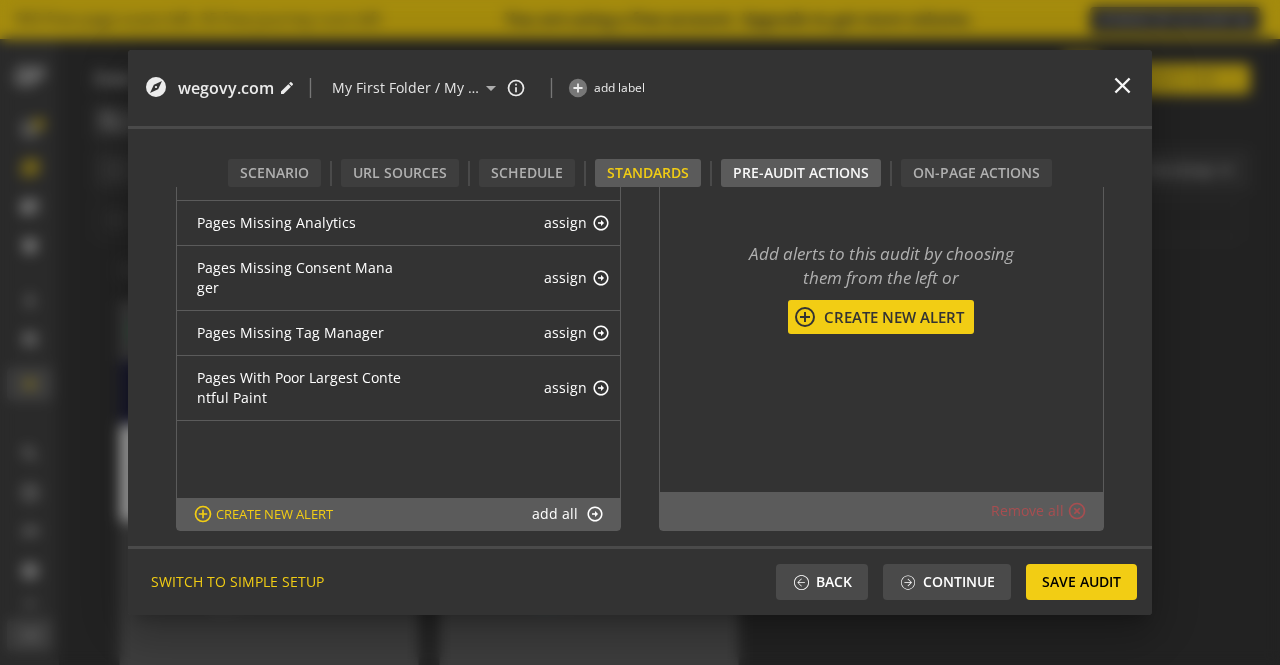 click on "Pre-audit Actions" at bounding box center [801, 173] 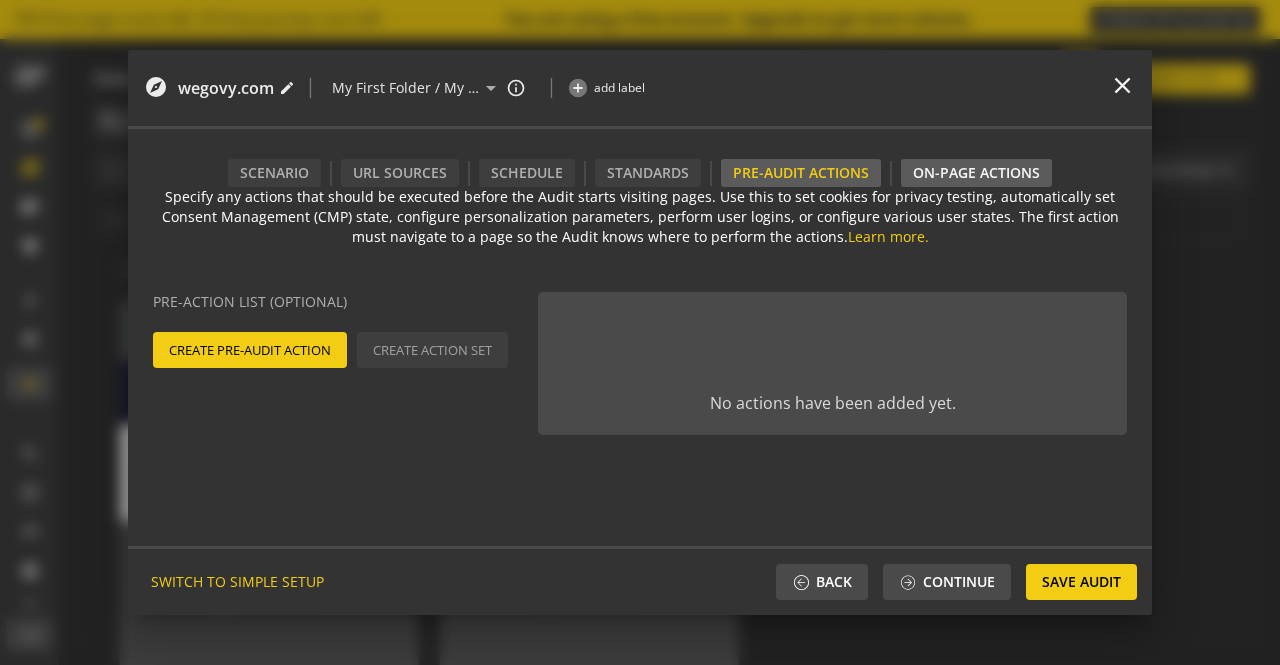 click on "On-Page Actions" at bounding box center (976, 173) 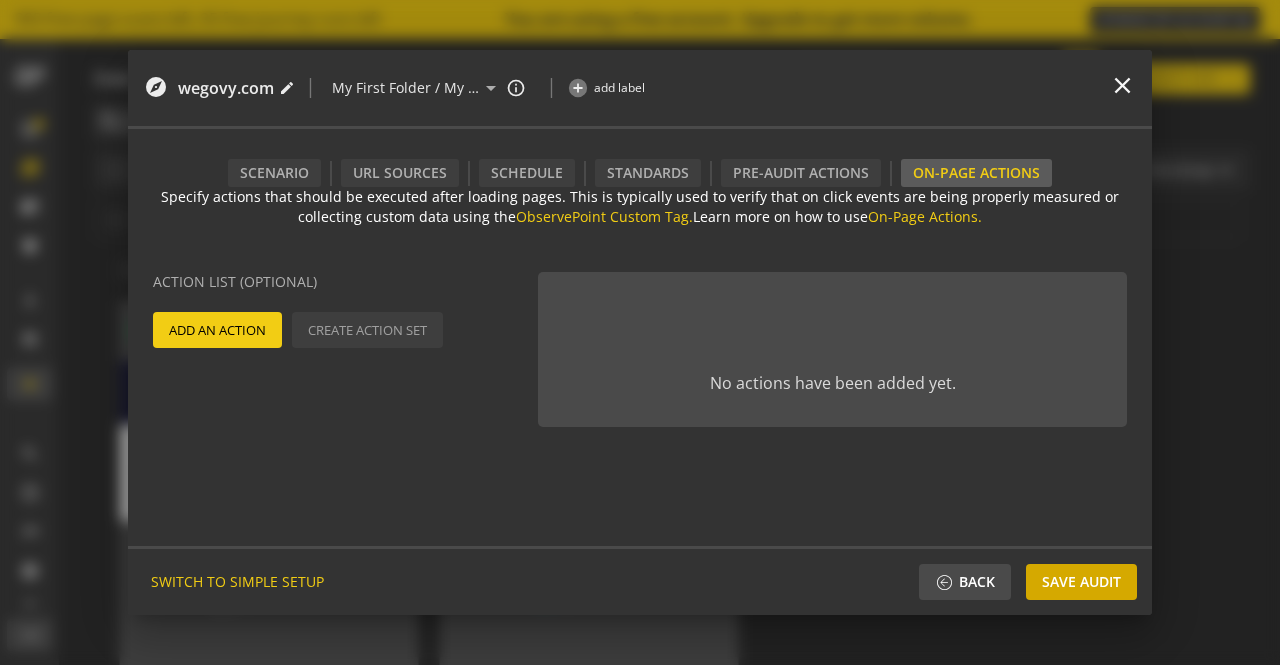 click on "Save Audit" at bounding box center (1081, 582) 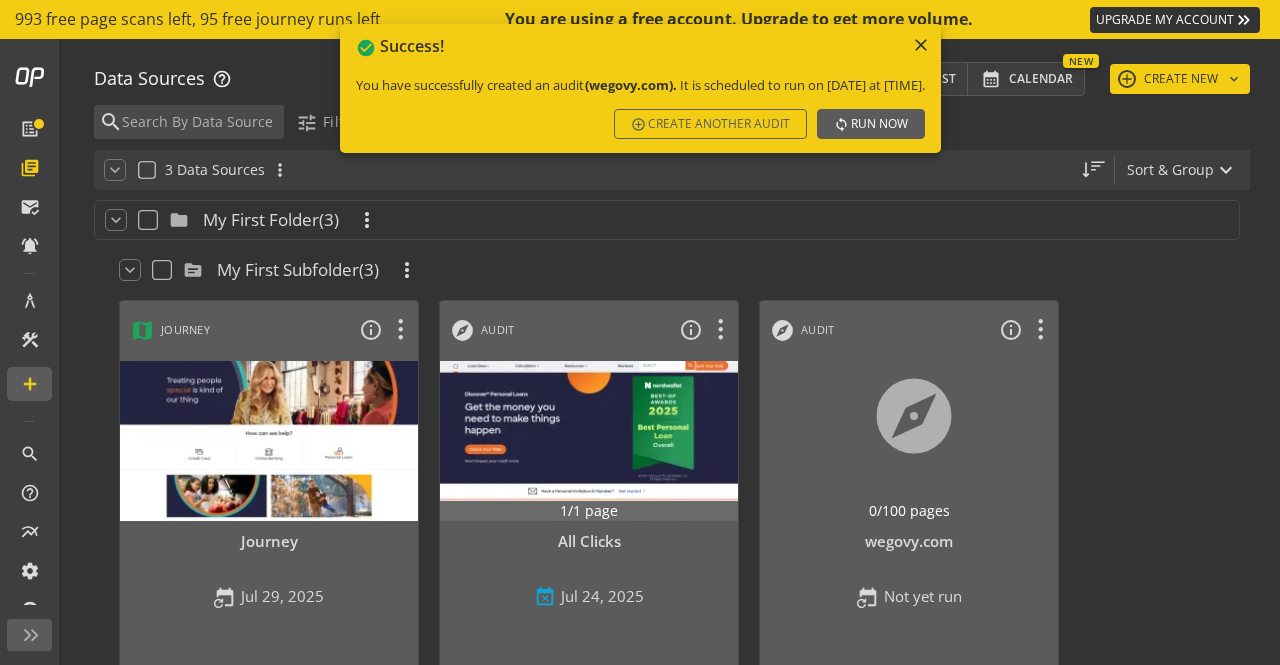 click on "Run Now" at bounding box center [879, 124] 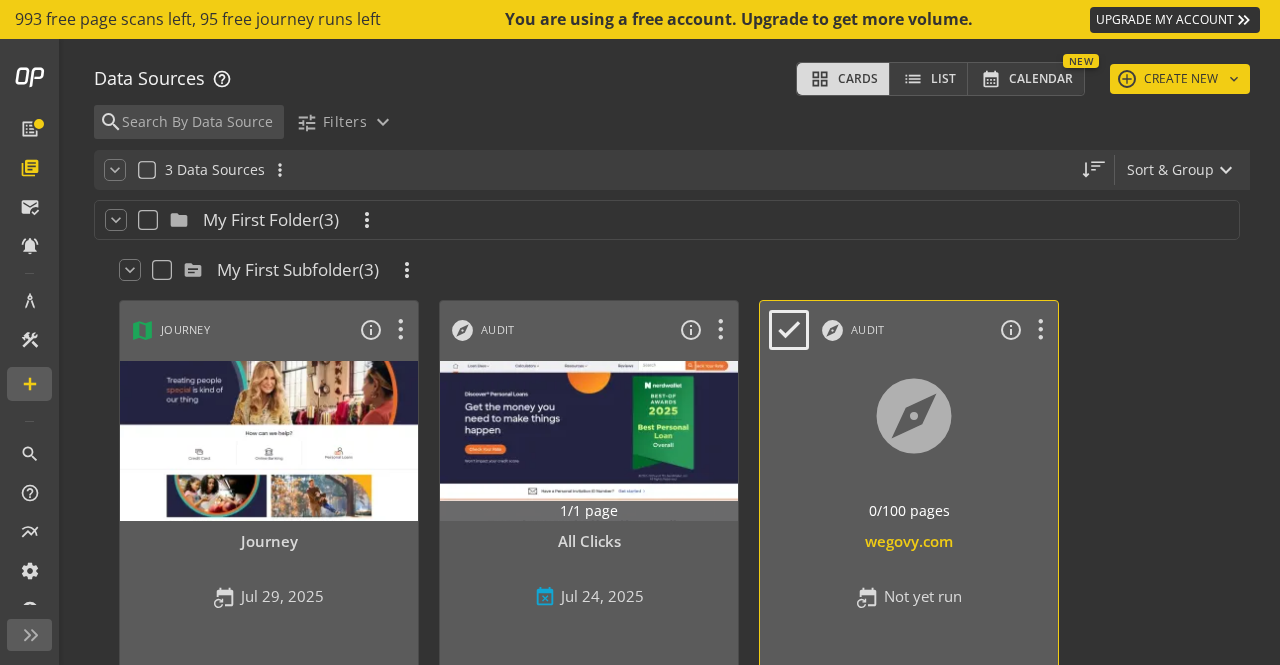 click 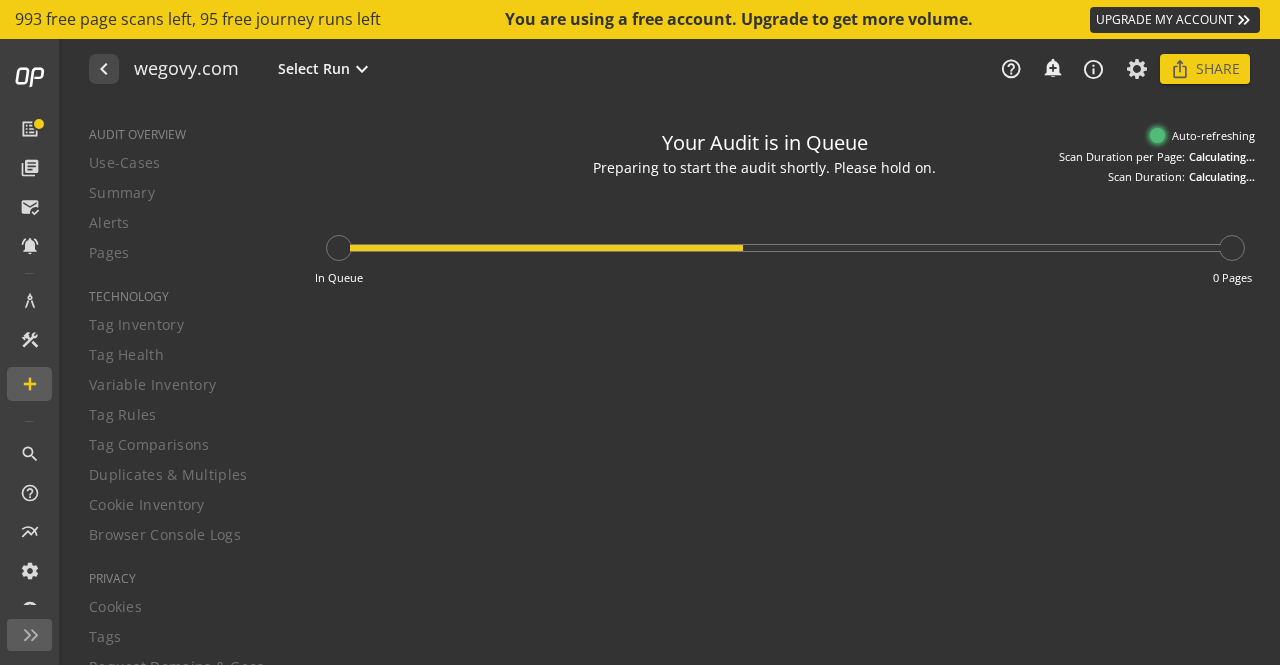 type on "Notes can include:
-a description of what this audit is validating
-changes in audit settings
-discoveries in the report of outstanding rule failures or items needing remediation" 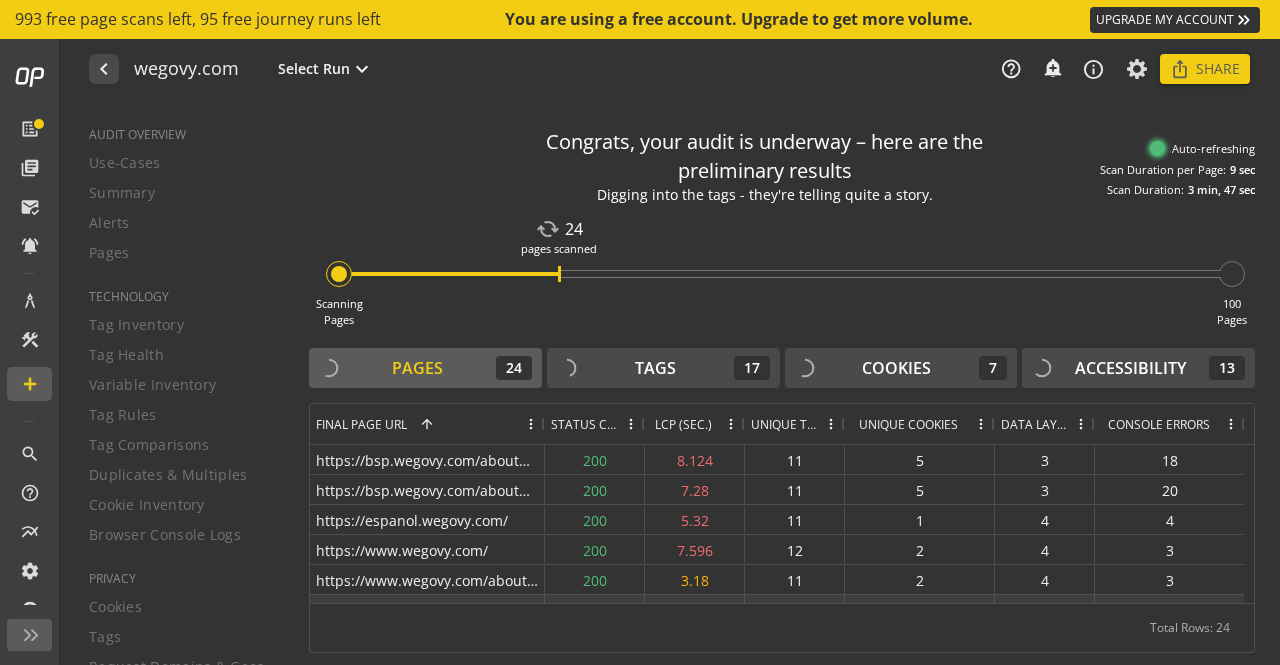scroll, scrollTop: 174, scrollLeft: 0, axis: vertical 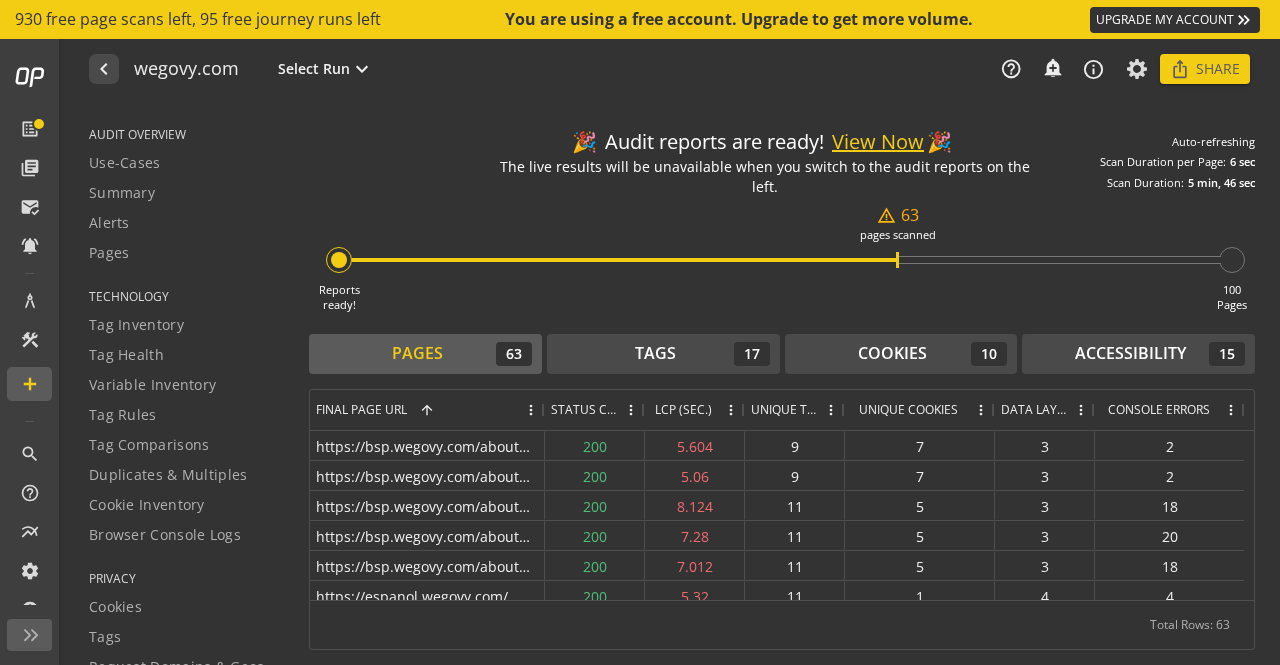 click on "pages scanned" 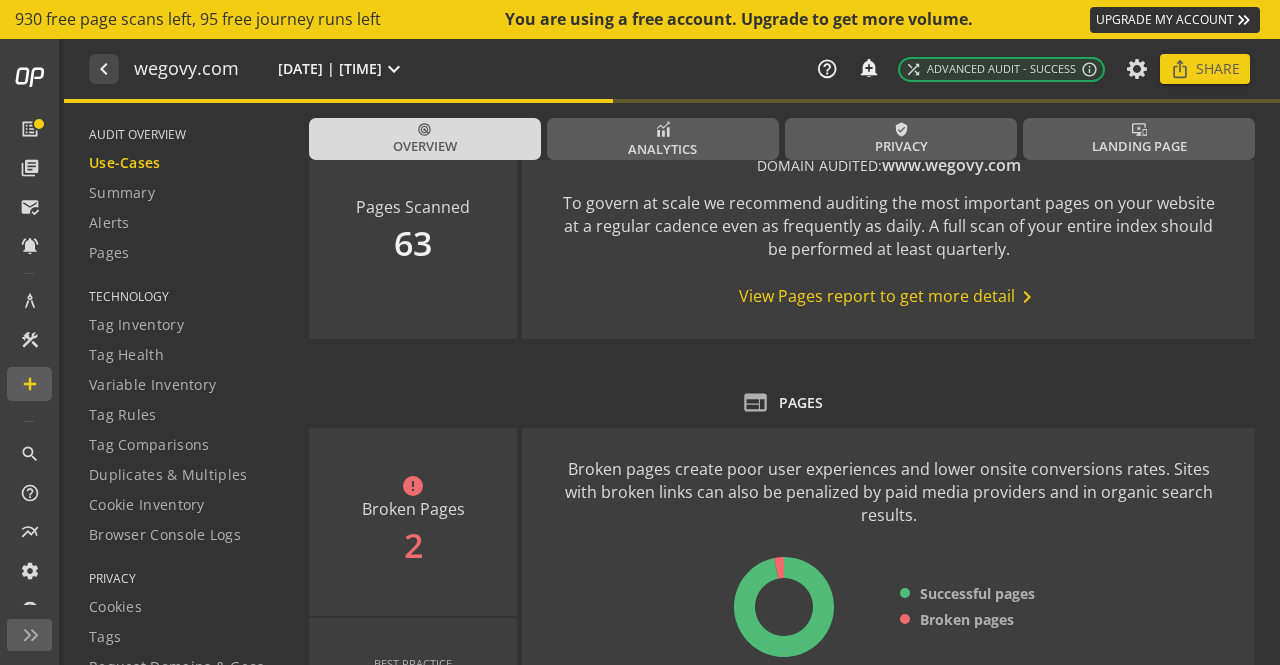 scroll, scrollTop: 0, scrollLeft: 0, axis: both 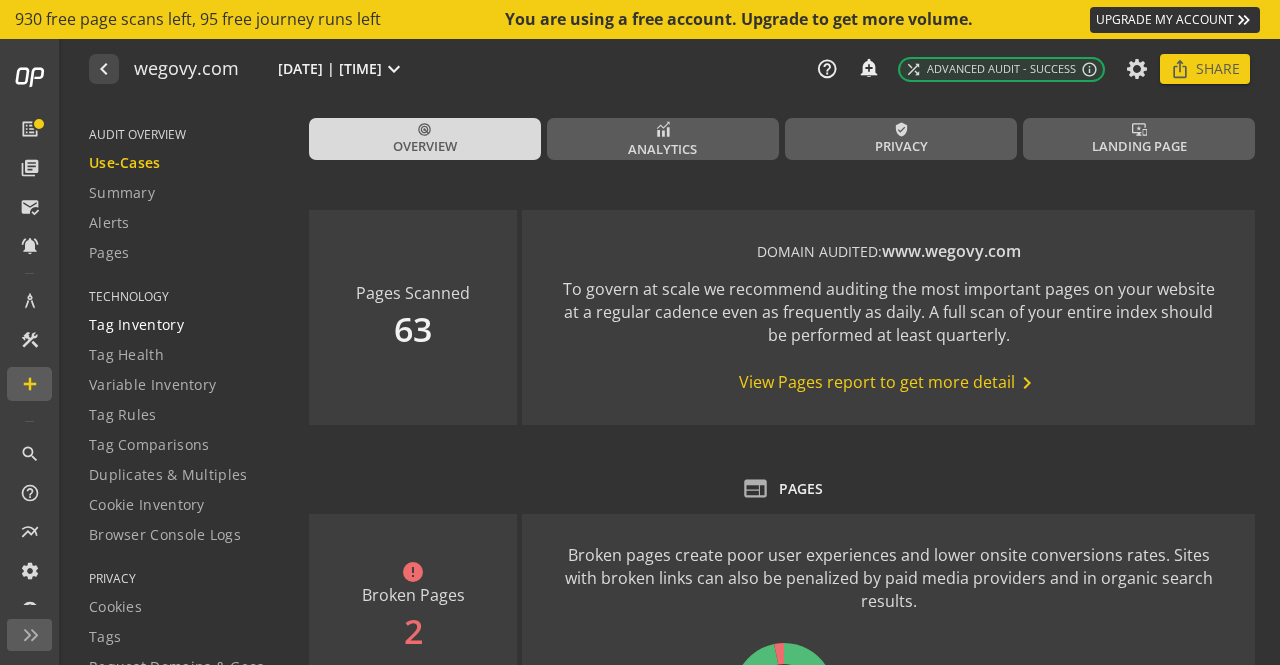 click on "Tag Inventory" 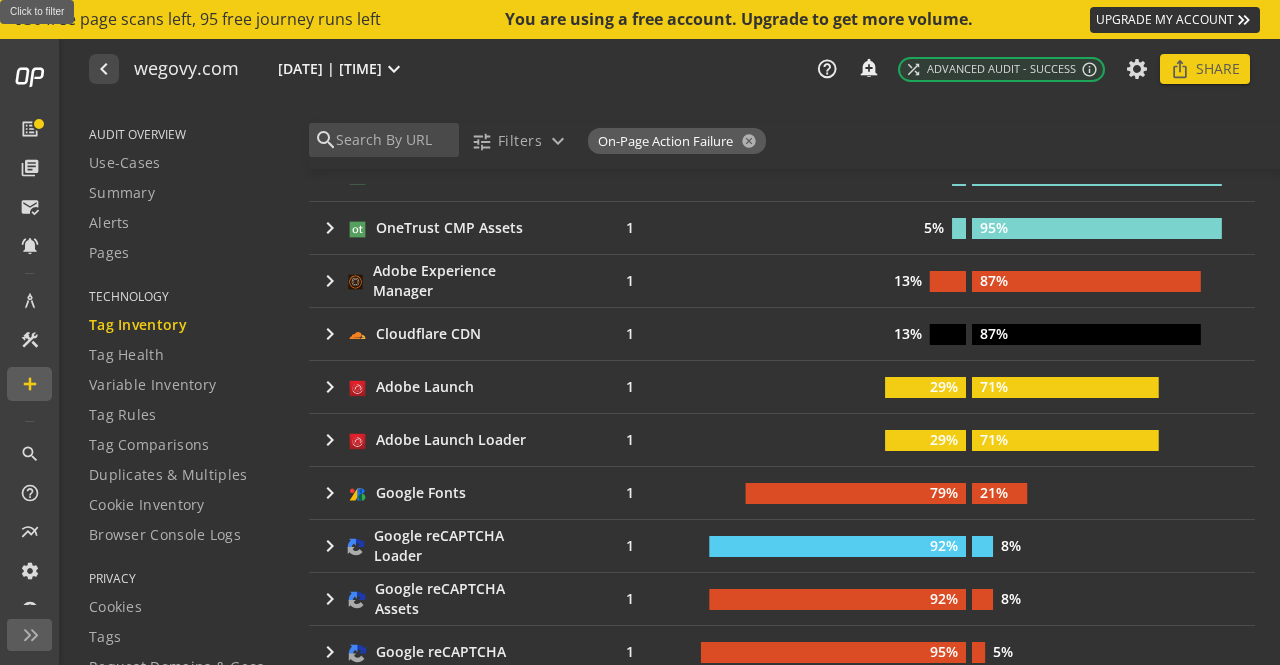 scroll, scrollTop: 741, scrollLeft: 0, axis: vertical 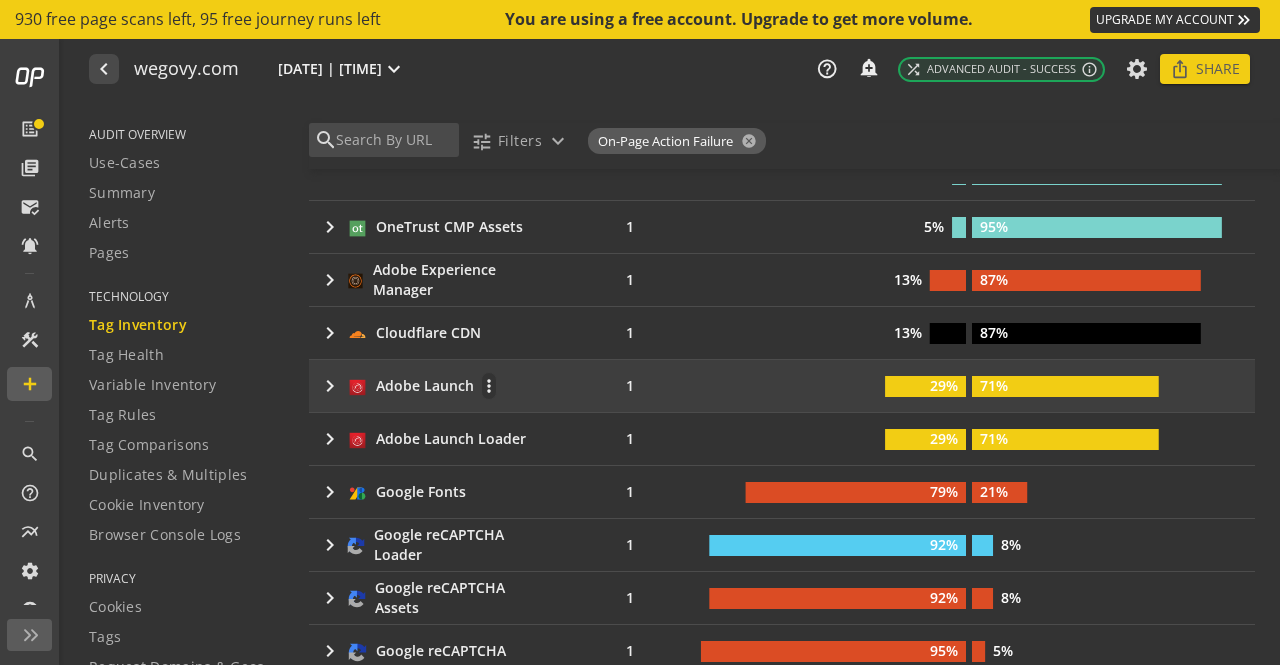 click on "keyboard_arrow_right" 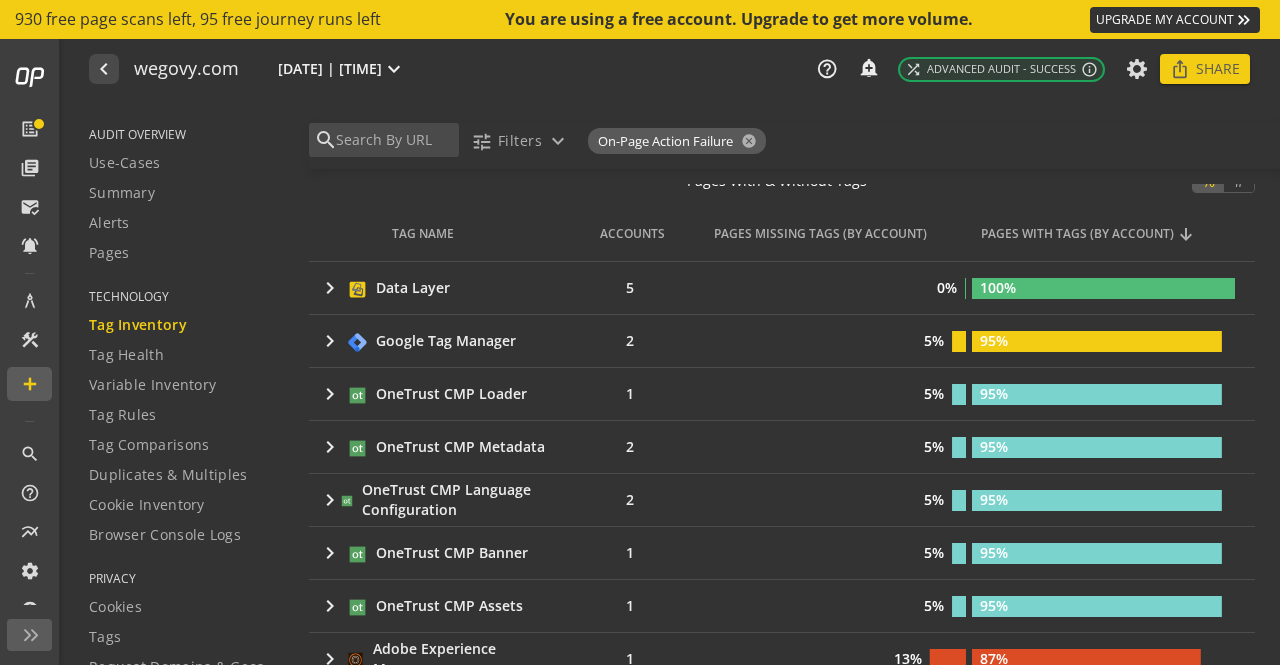 scroll, scrollTop: 361, scrollLeft: 0, axis: vertical 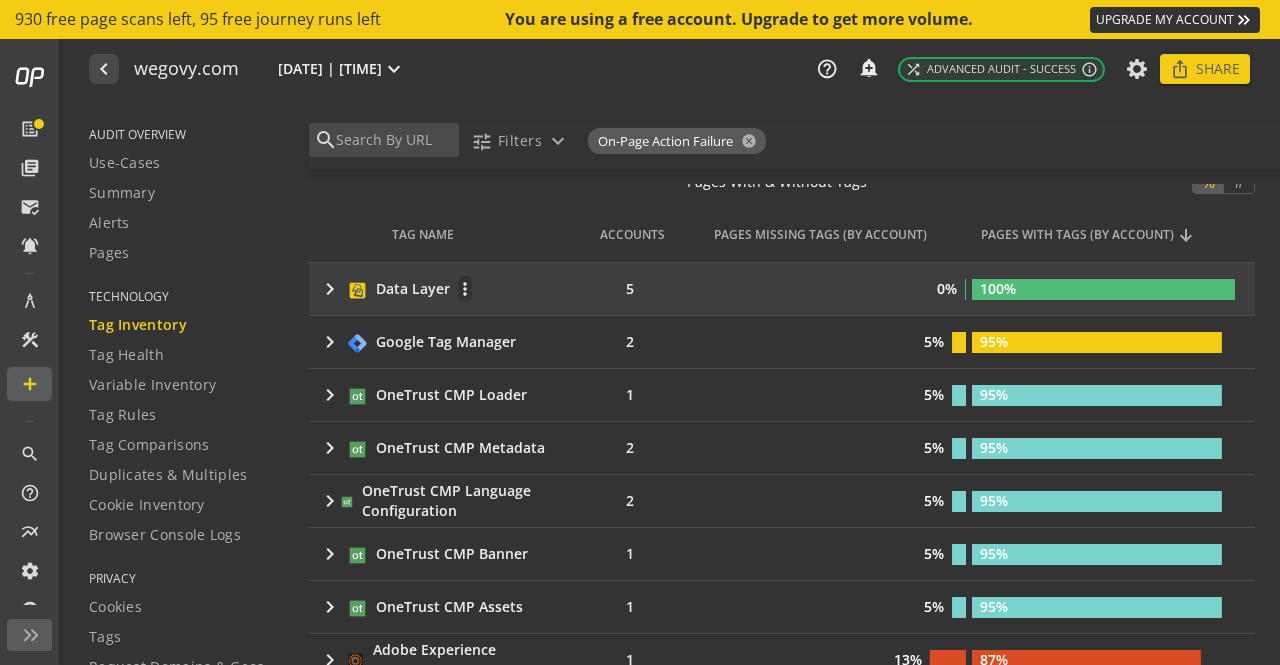 click on "keyboard_arrow_right" 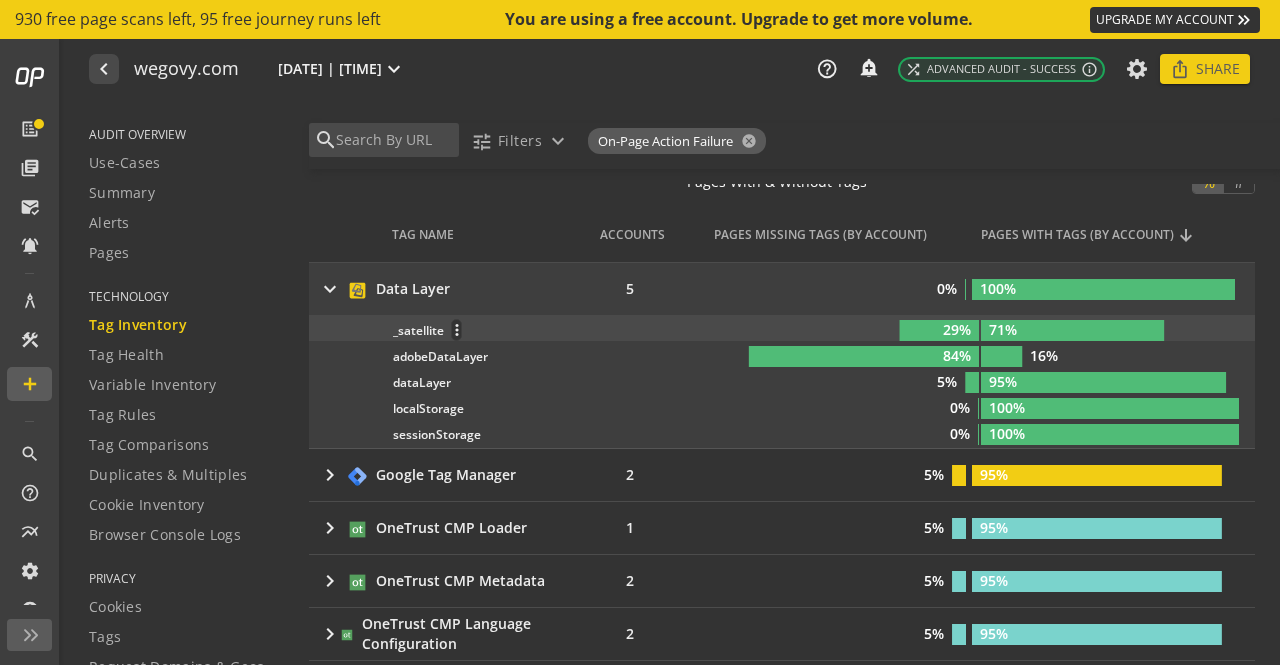 click on "_satellite  more_vert" 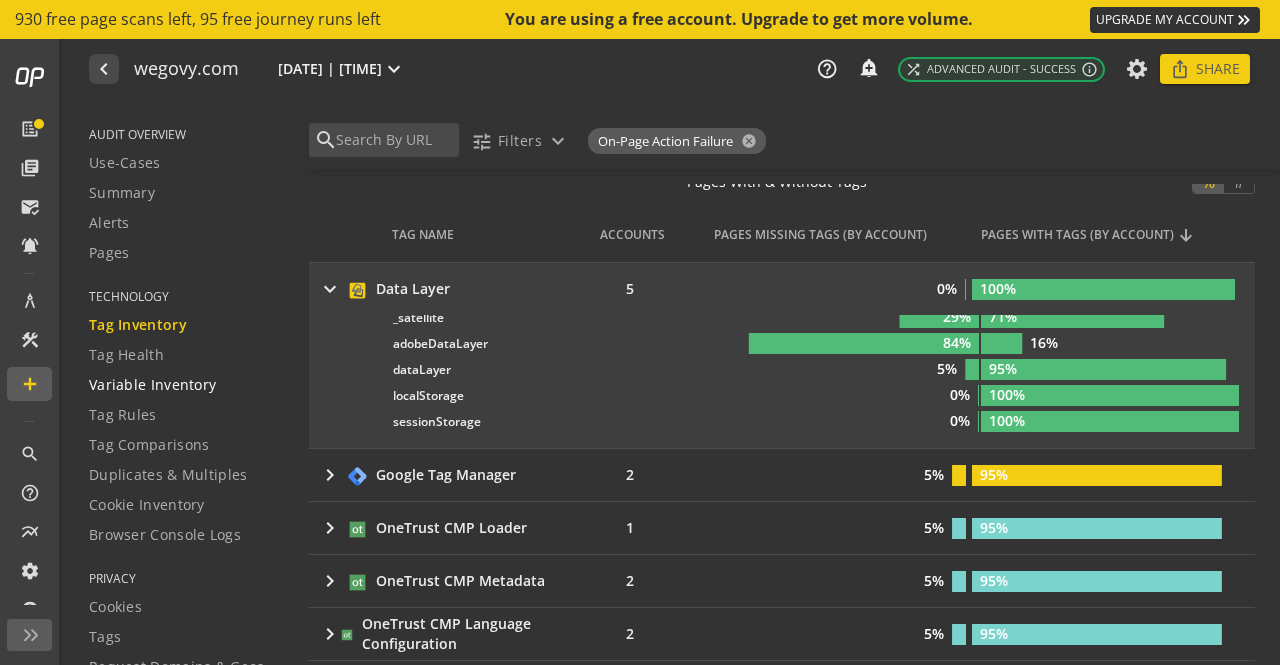 scroll, scrollTop: 1, scrollLeft: 0, axis: vertical 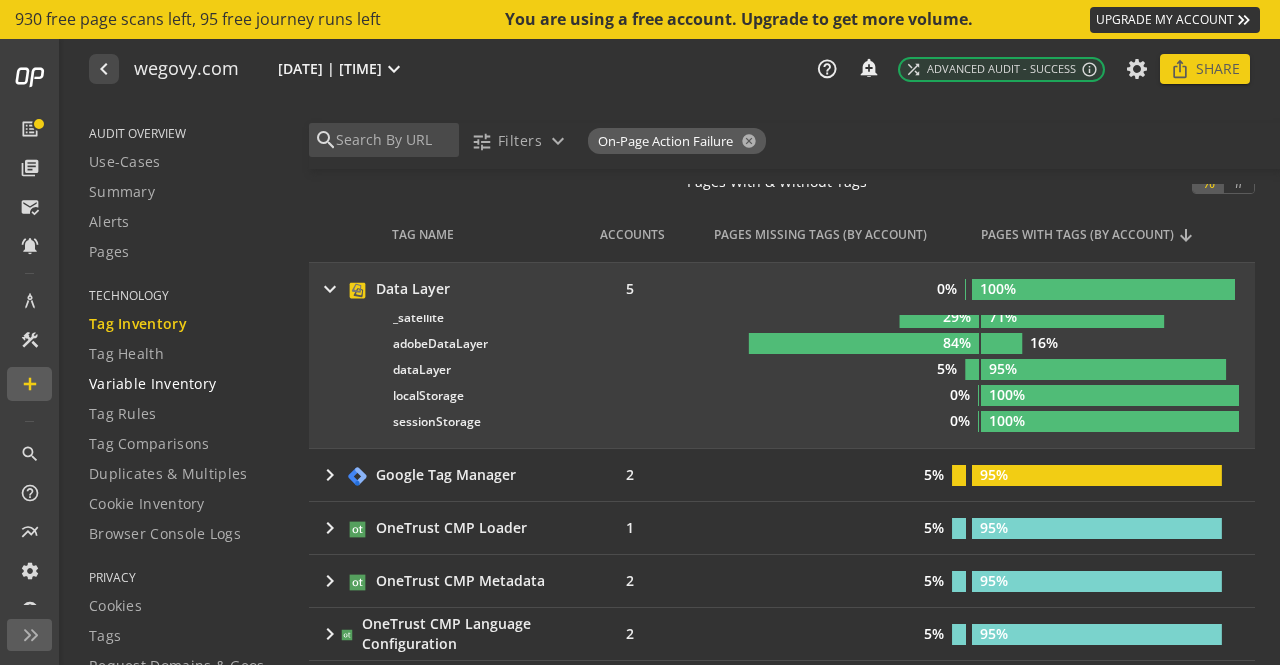 click on "Variable Inventory" 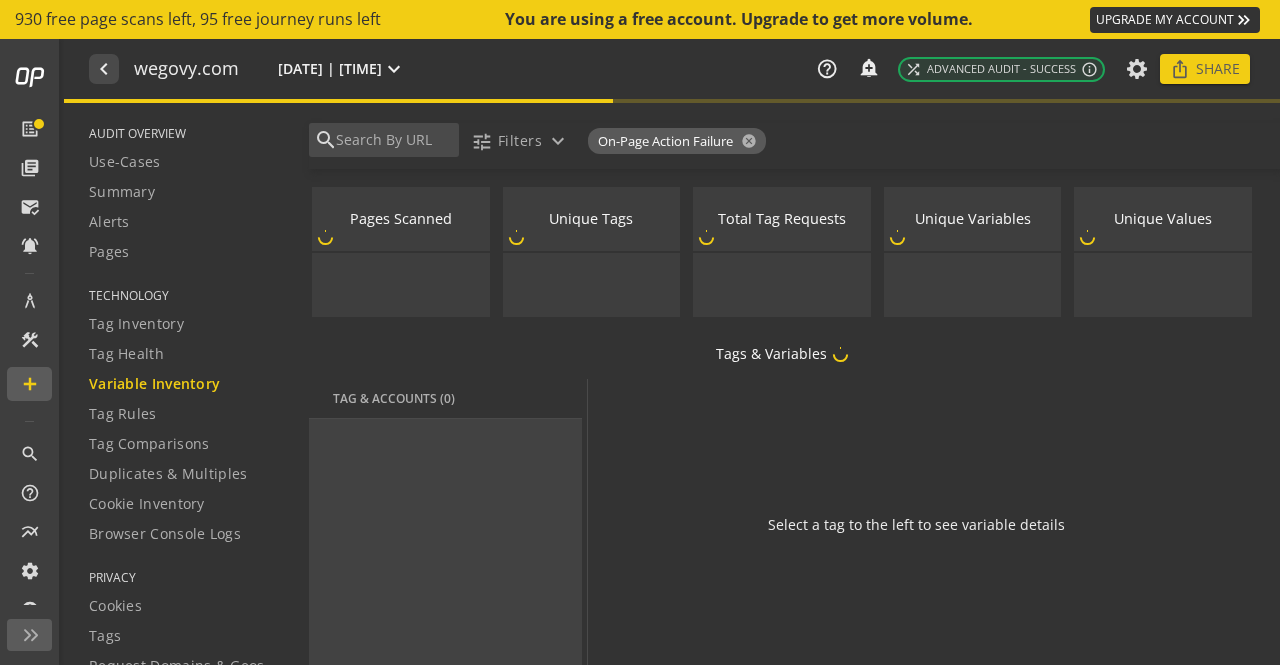 scroll, scrollTop: 36, scrollLeft: 0, axis: vertical 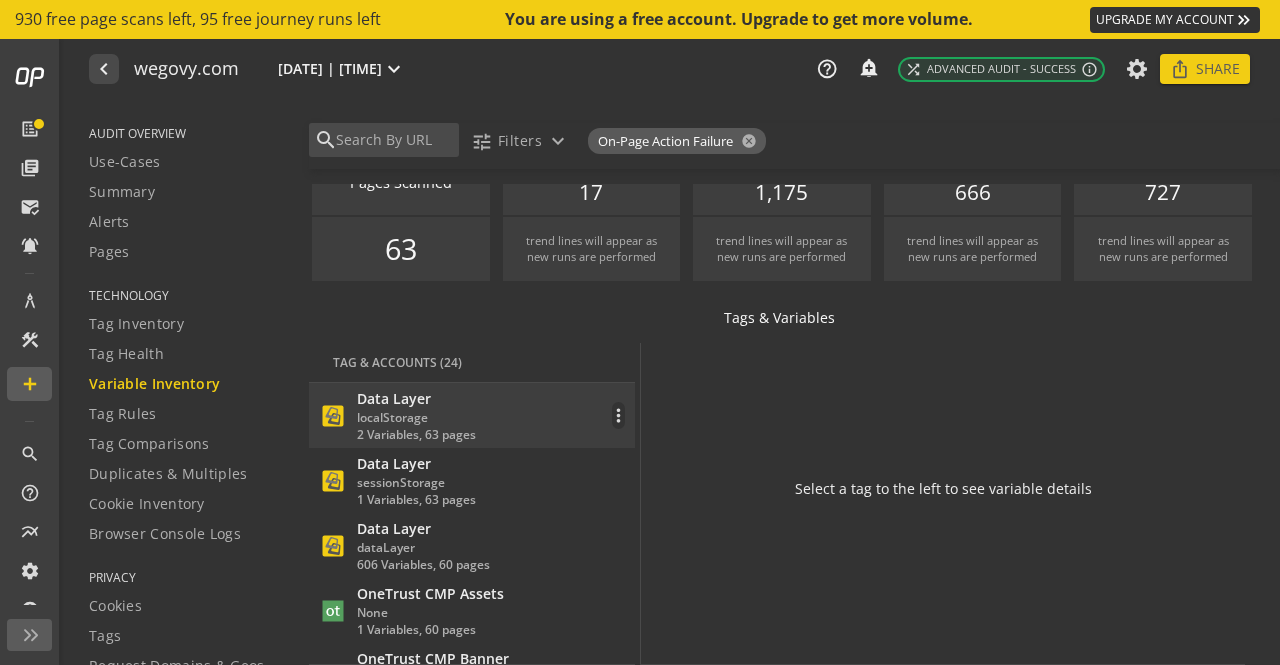 click on "2 Variables, 63 pages" 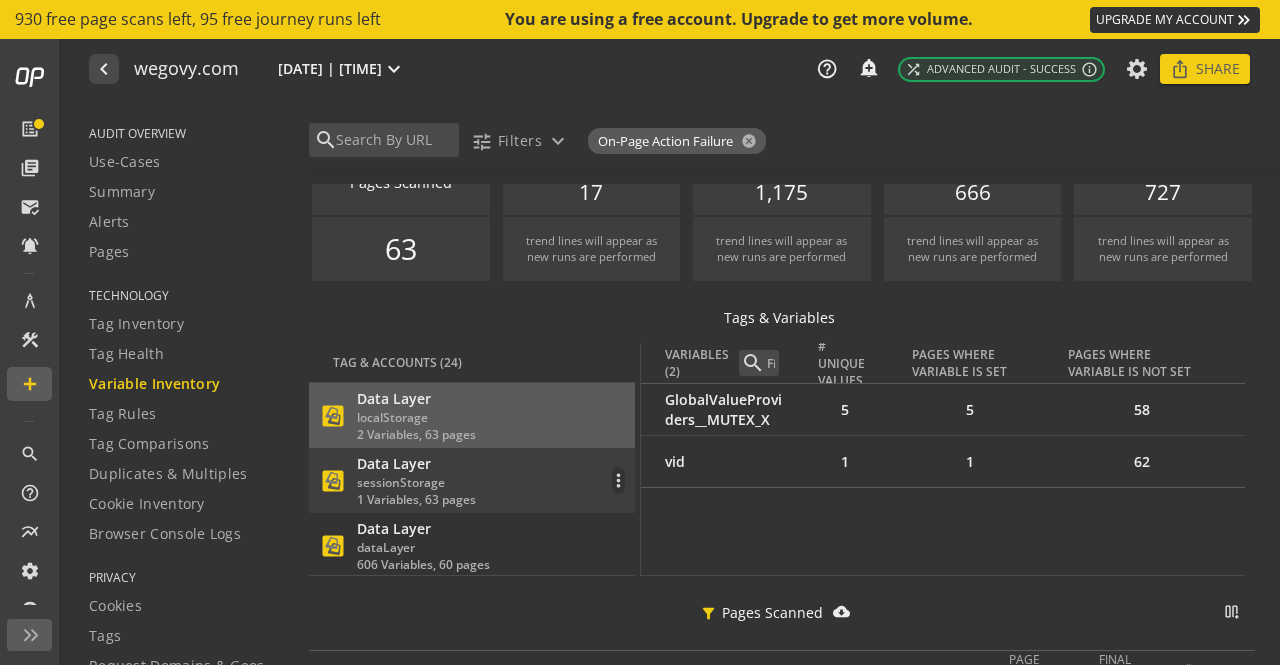 click on "Data Layer" 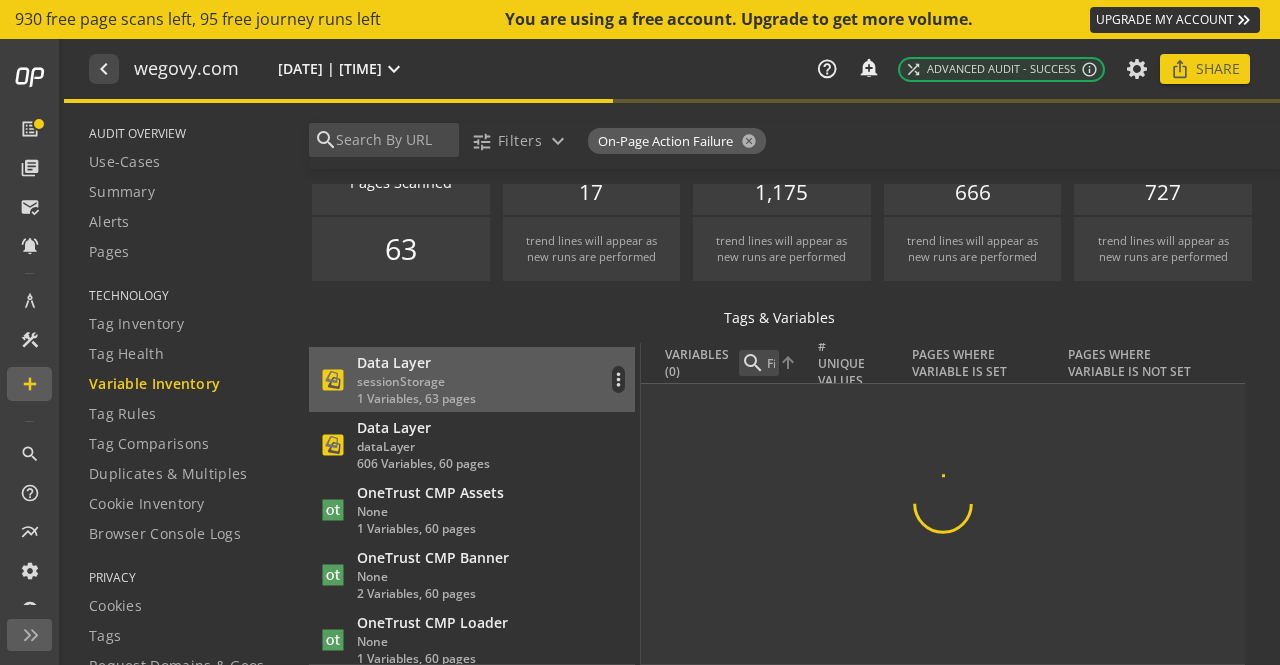 scroll, scrollTop: 113, scrollLeft: 0, axis: vertical 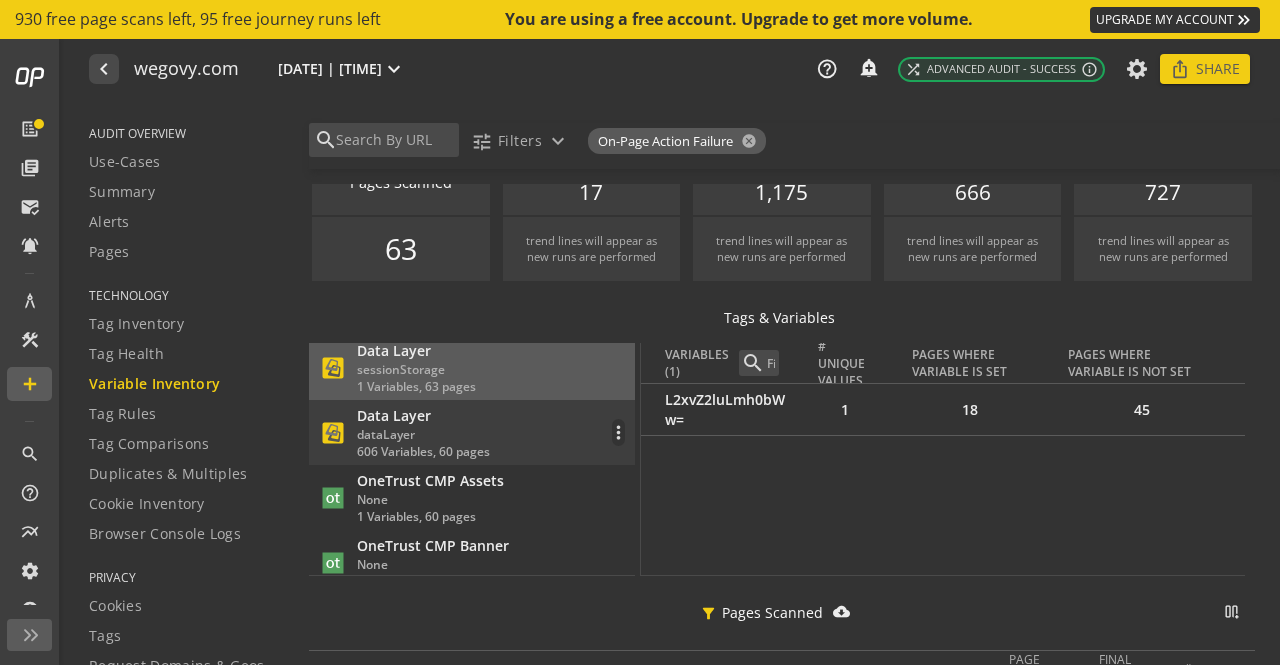 click on "606 Variables, 60 pages" 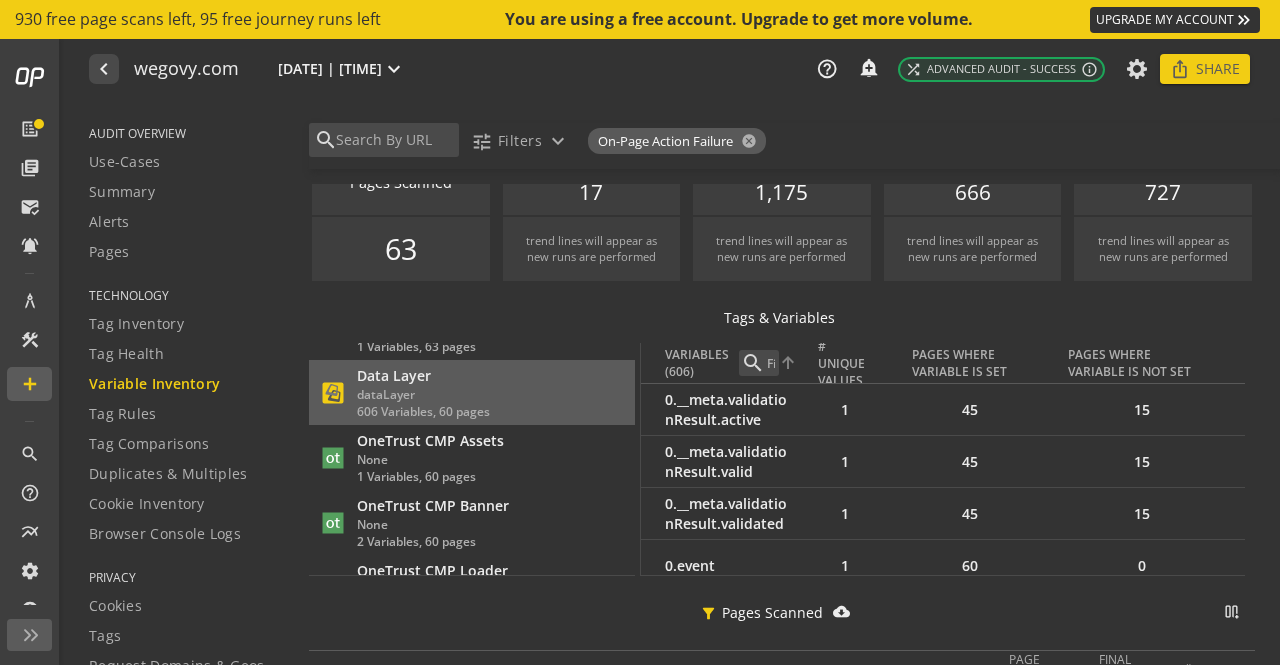 scroll, scrollTop: 128, scrollLeft: 0, axis: vertical 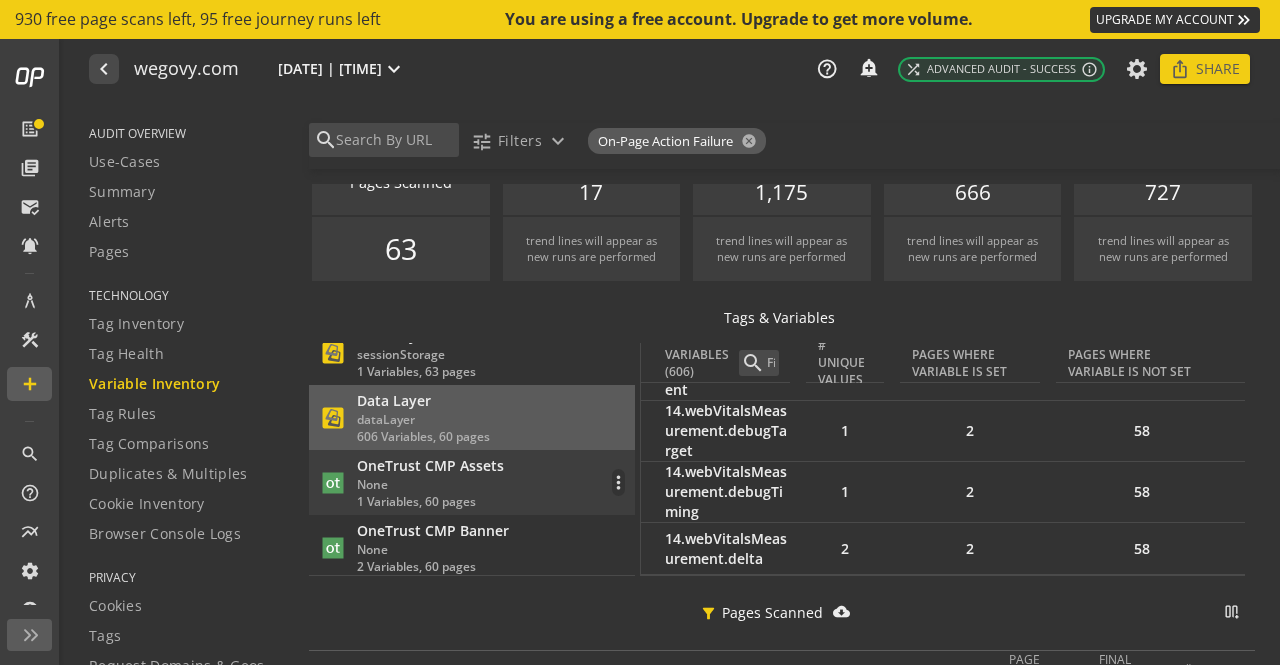 click on "OneTrust CMP Assets" 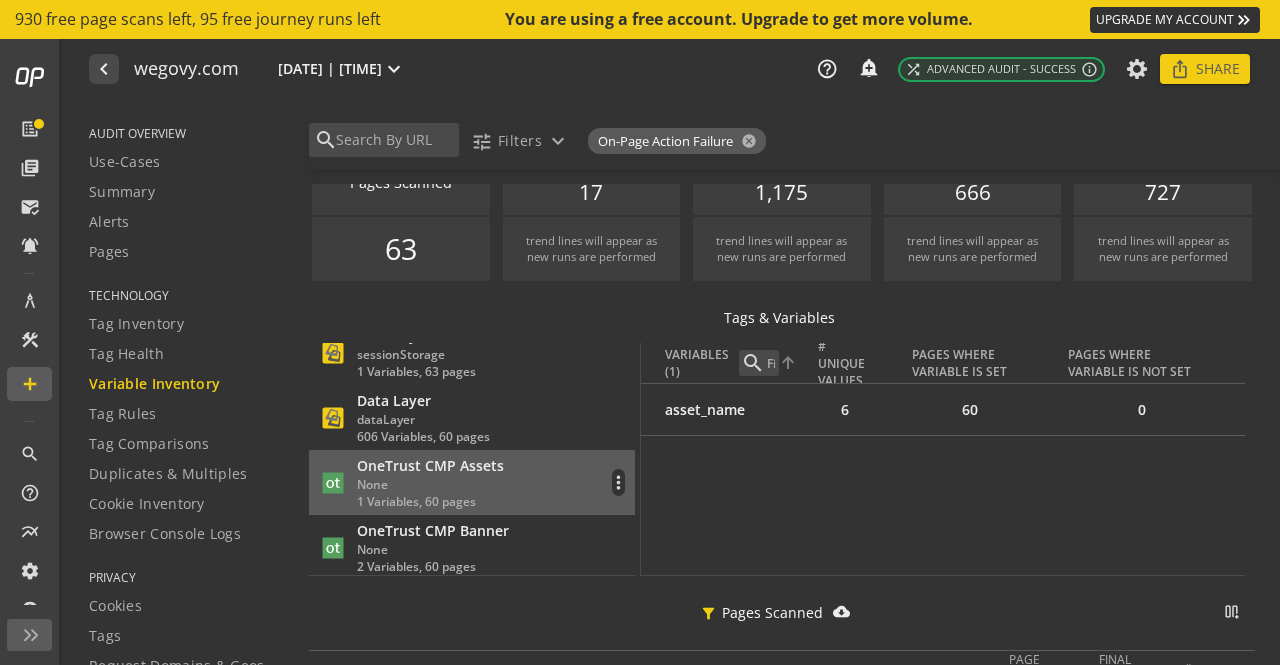 scroll, scrollTop: 182, scrollLeft: 0, axis: vertical 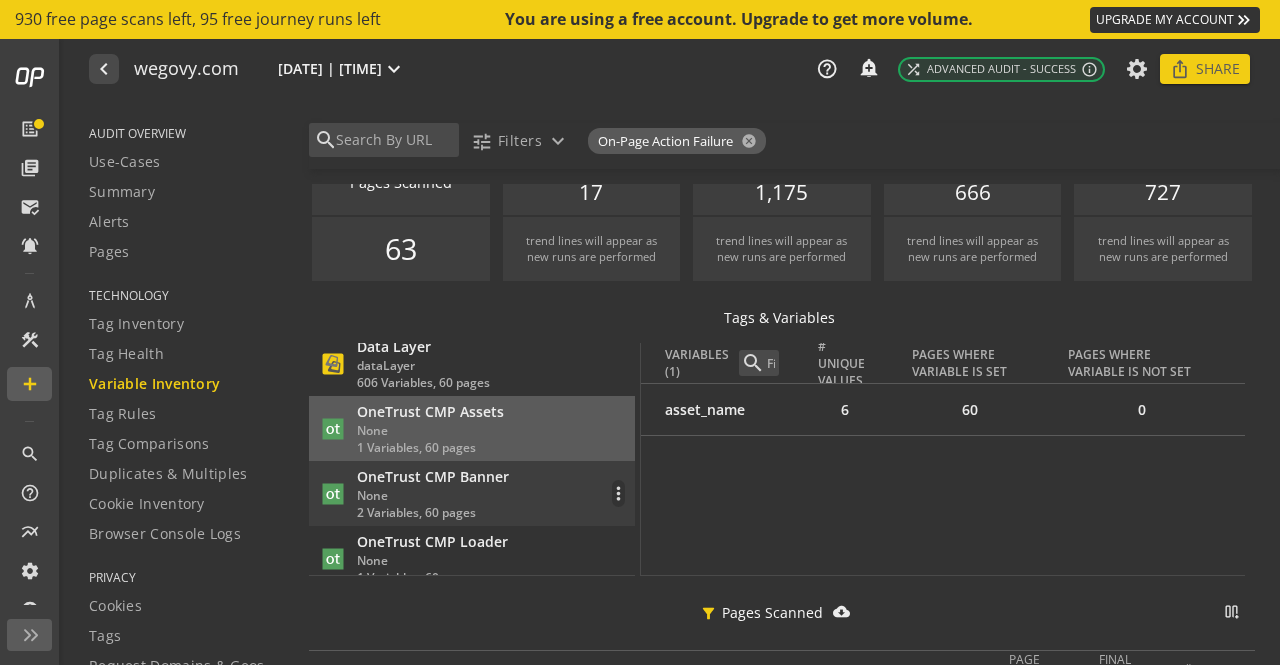 click on "None" 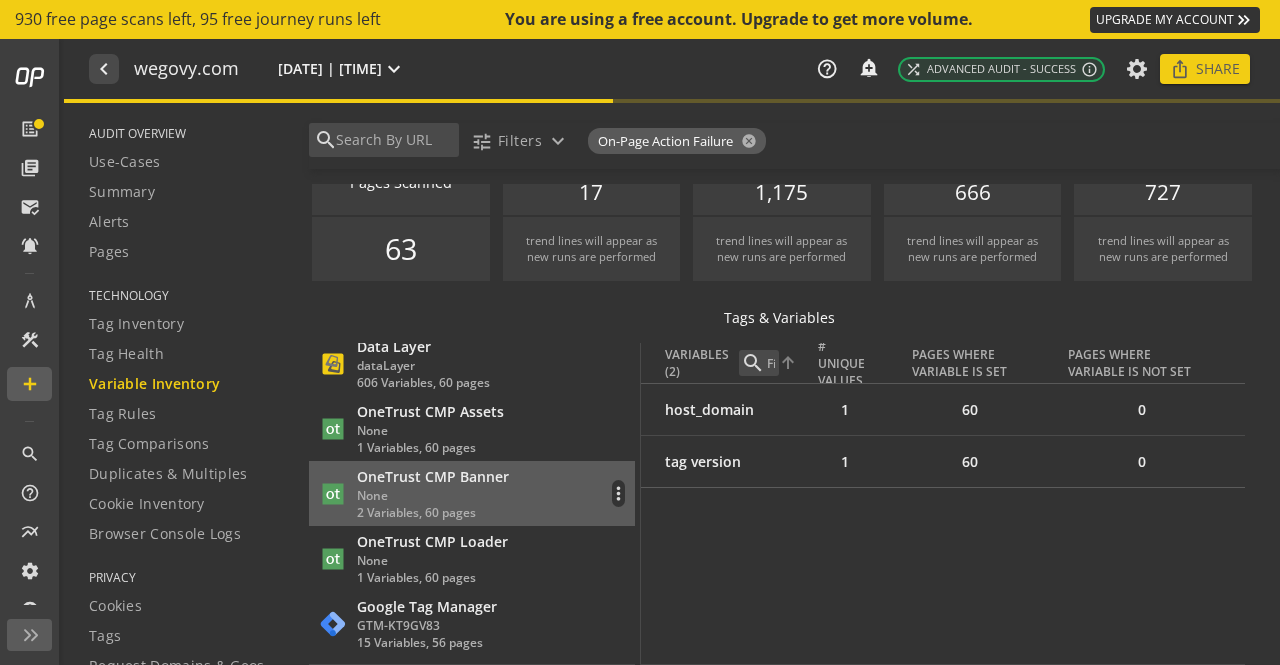 scroll, scrollTop: 280, scrollLeft: 0, axis: vertical 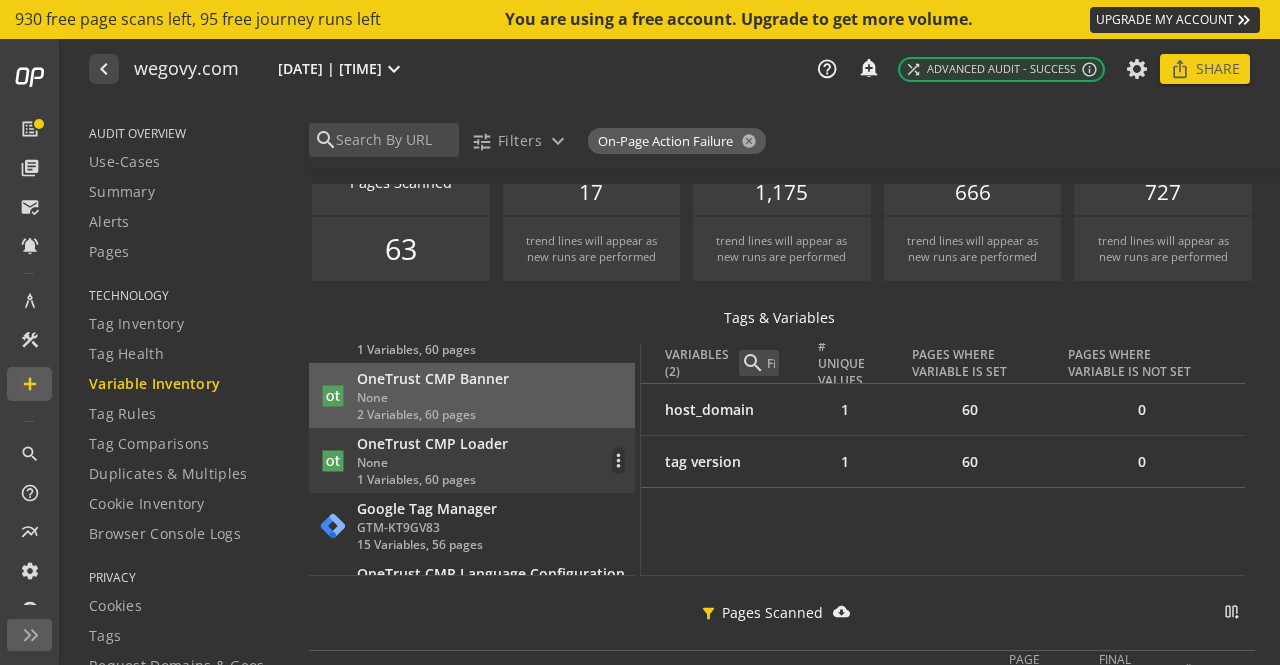 click on "None" 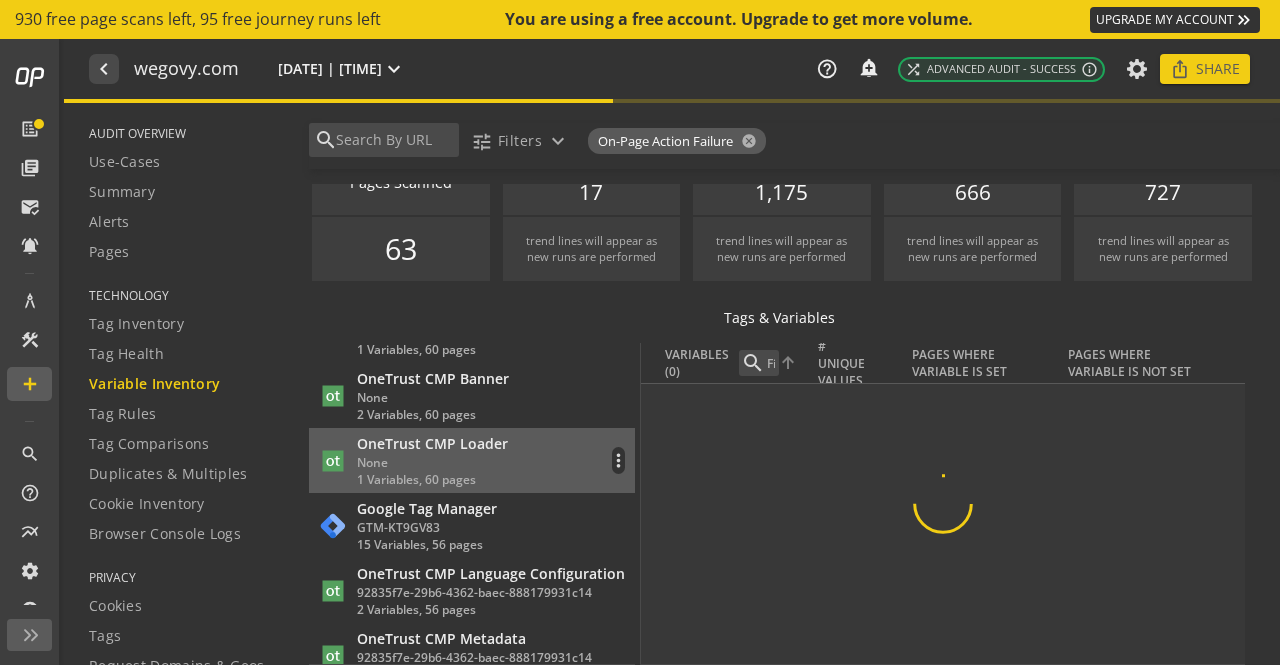 scroll, scrollTop: 402, scrollLeft: 0, axis: vertical 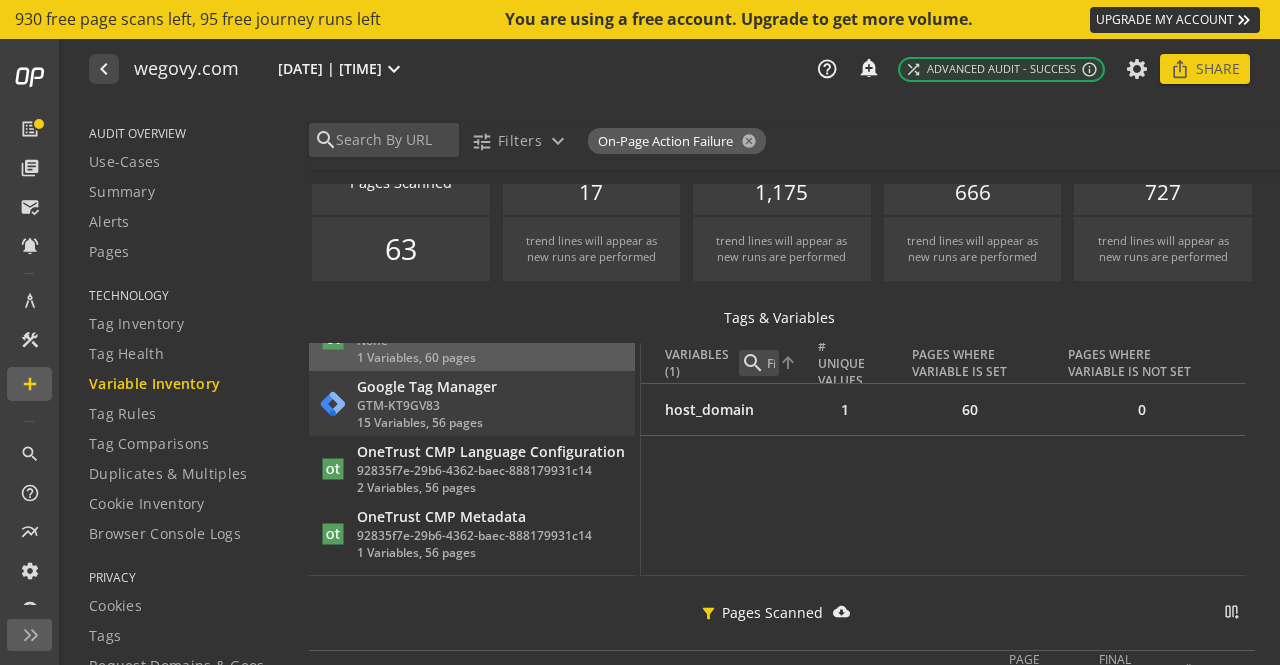 click on "Google Tag Manager   GTM-KT9GV83  15 Variables, 56 pages more_vert" 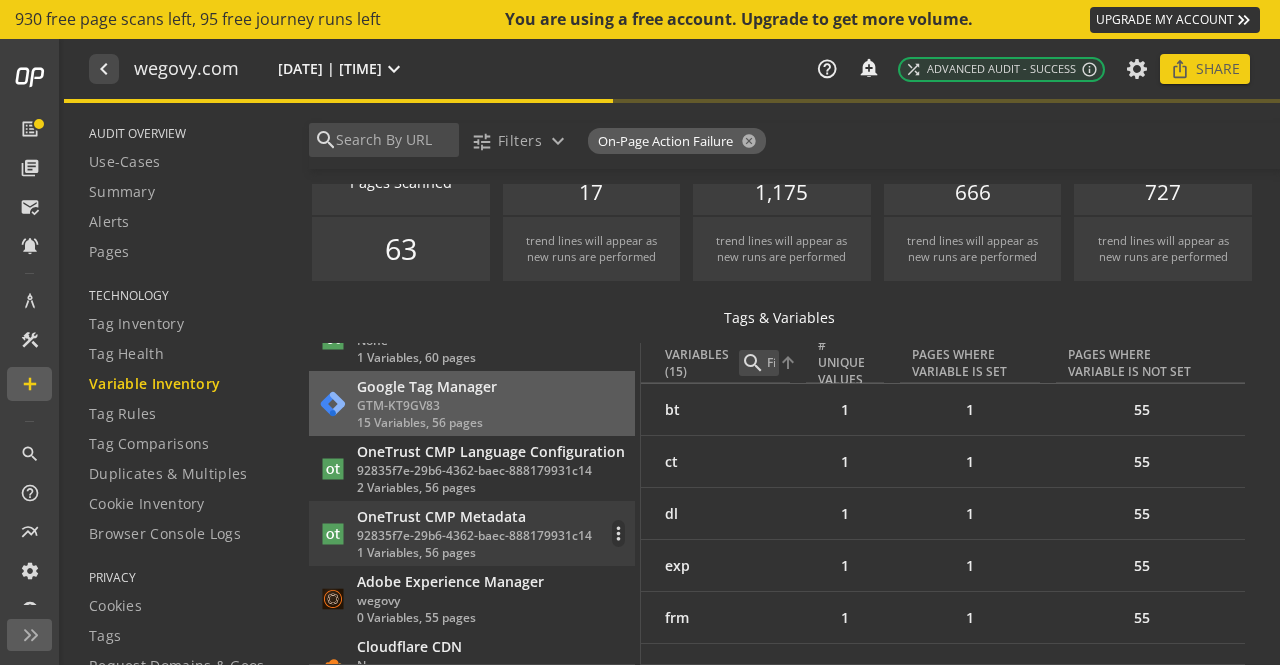 scroll, scrollTop: 0, scrollLeft: 0, axis: both 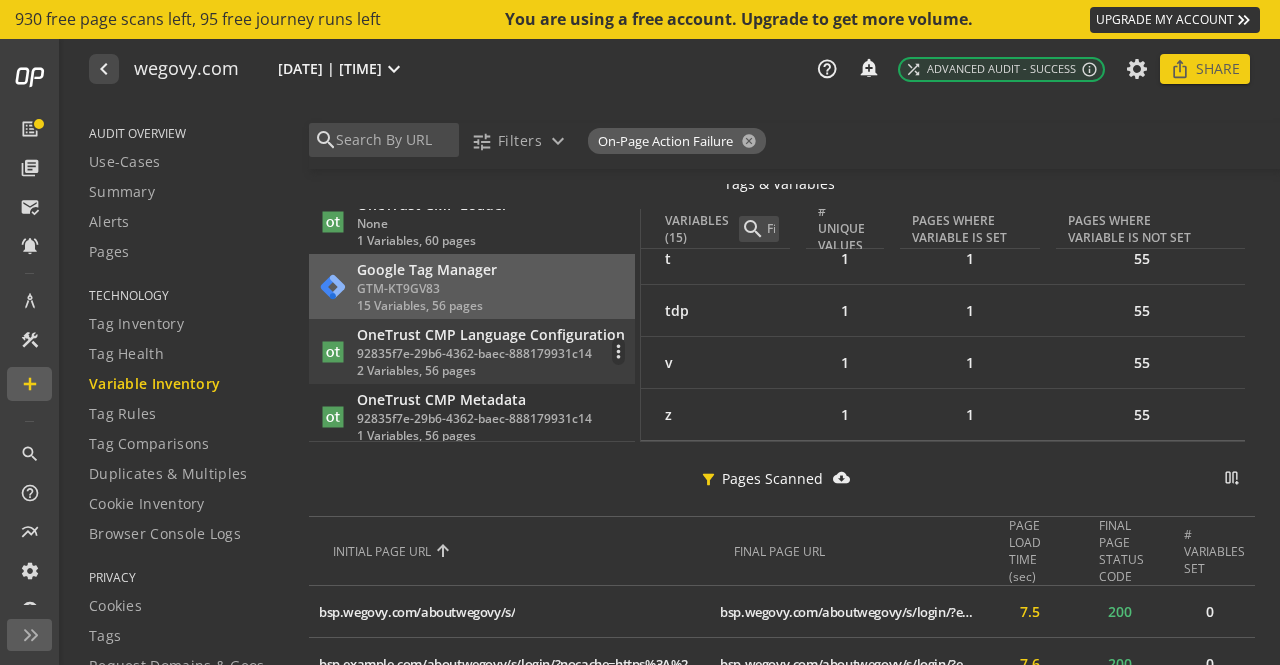 click on "2 Variables, 56 pages" 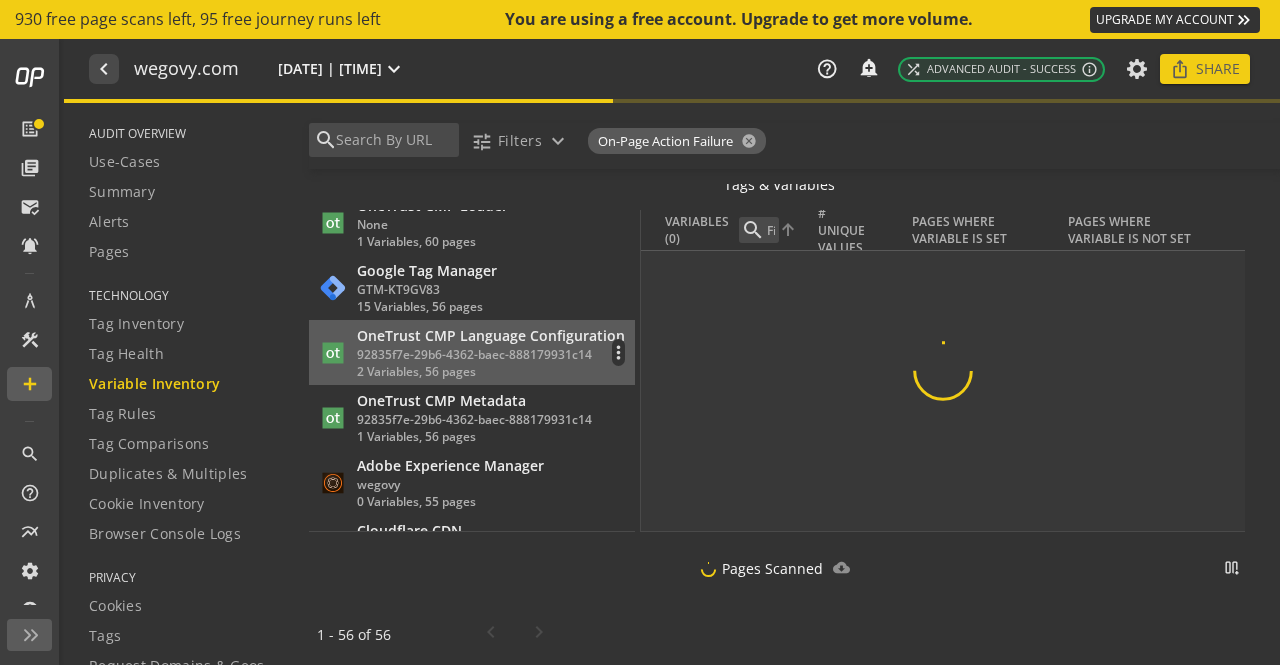 scroll, scrollTop: 0, scrollLeft: 0, axis: both 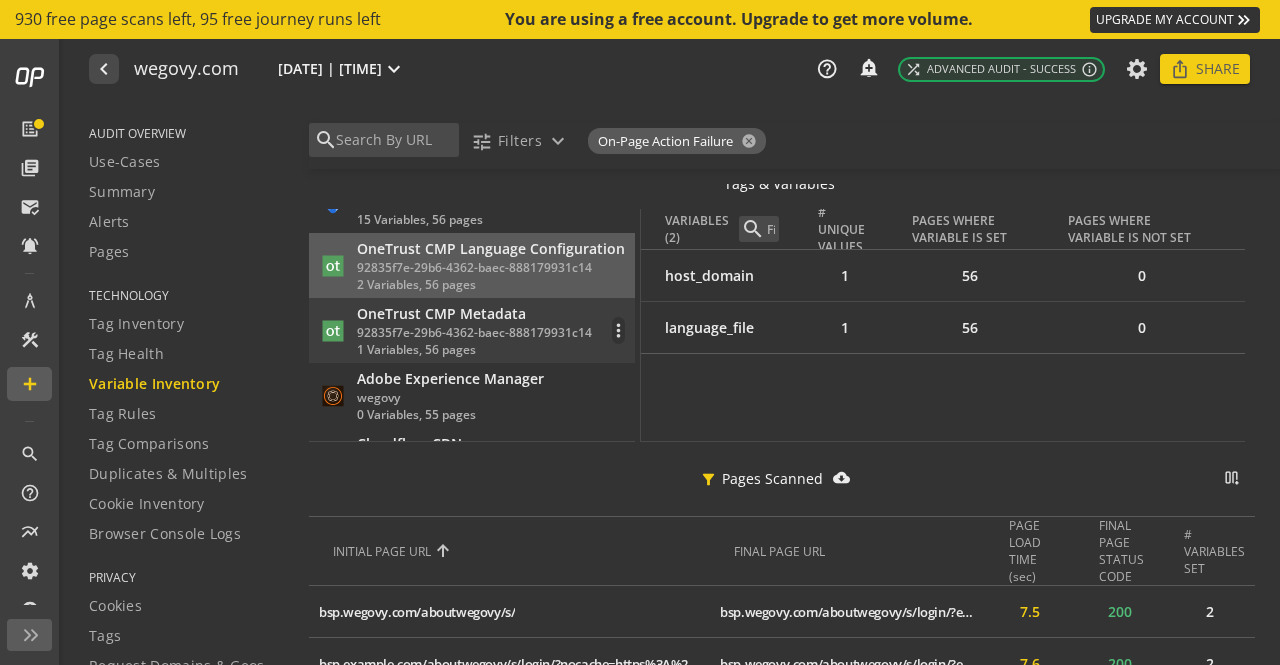 click on "92835f7e-29b6-4362-baec-888179931c14" 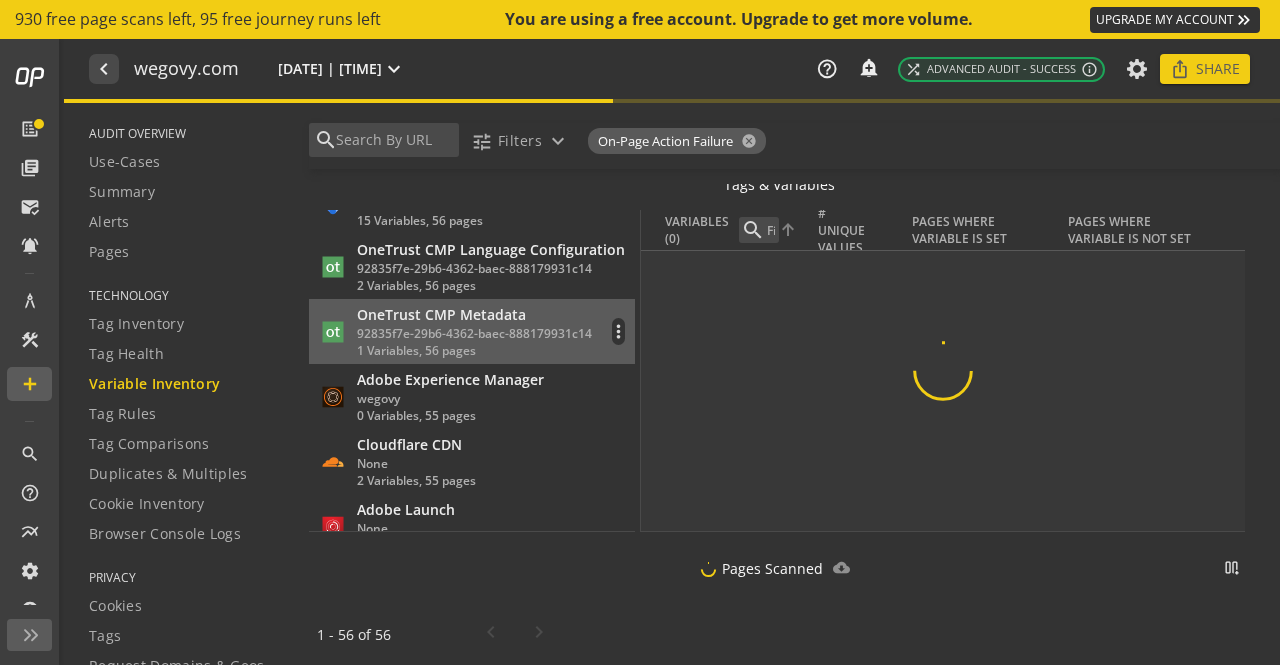scroll, scrollTop: 167, scrollLeft: 0, axis: vertical 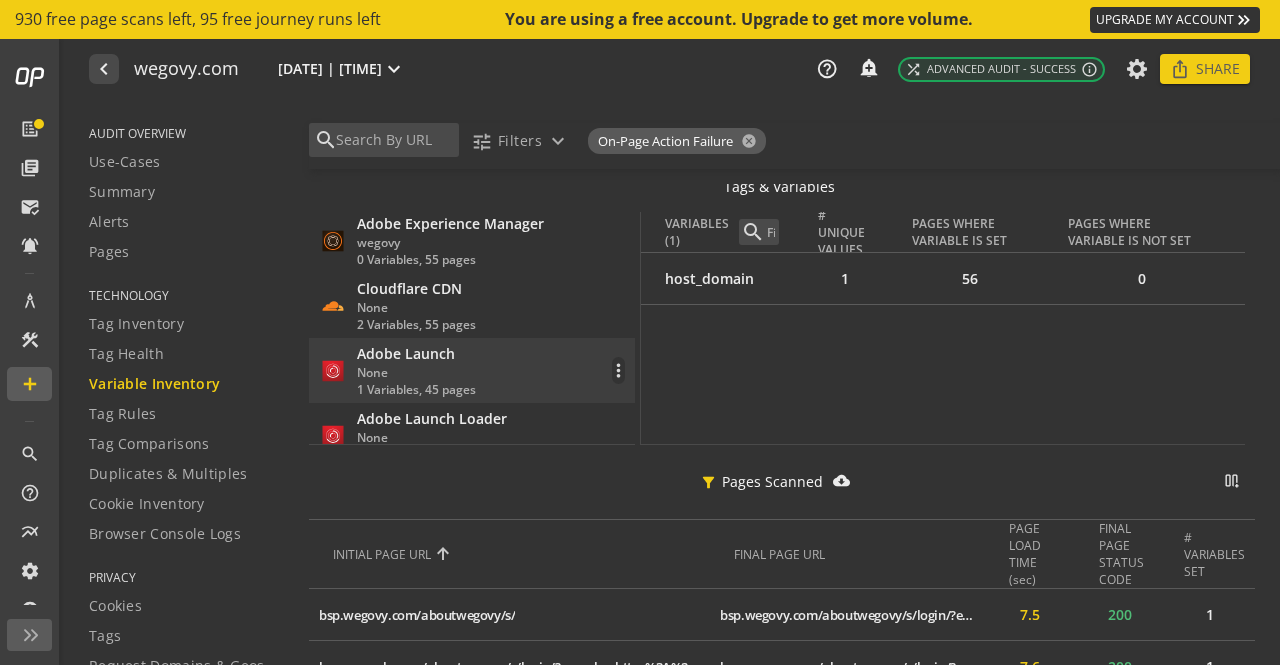 click on "Adobe Launch" 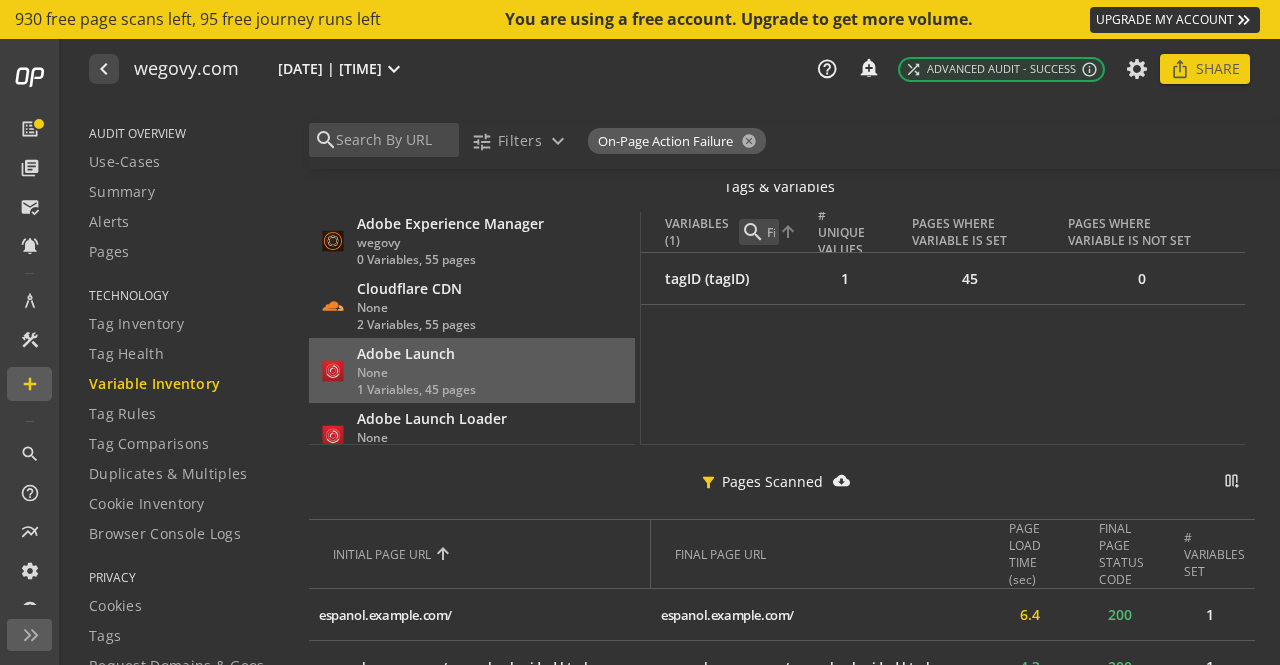 scroll, scrollTop: 188, scrollLeft: 0, axis: vertical 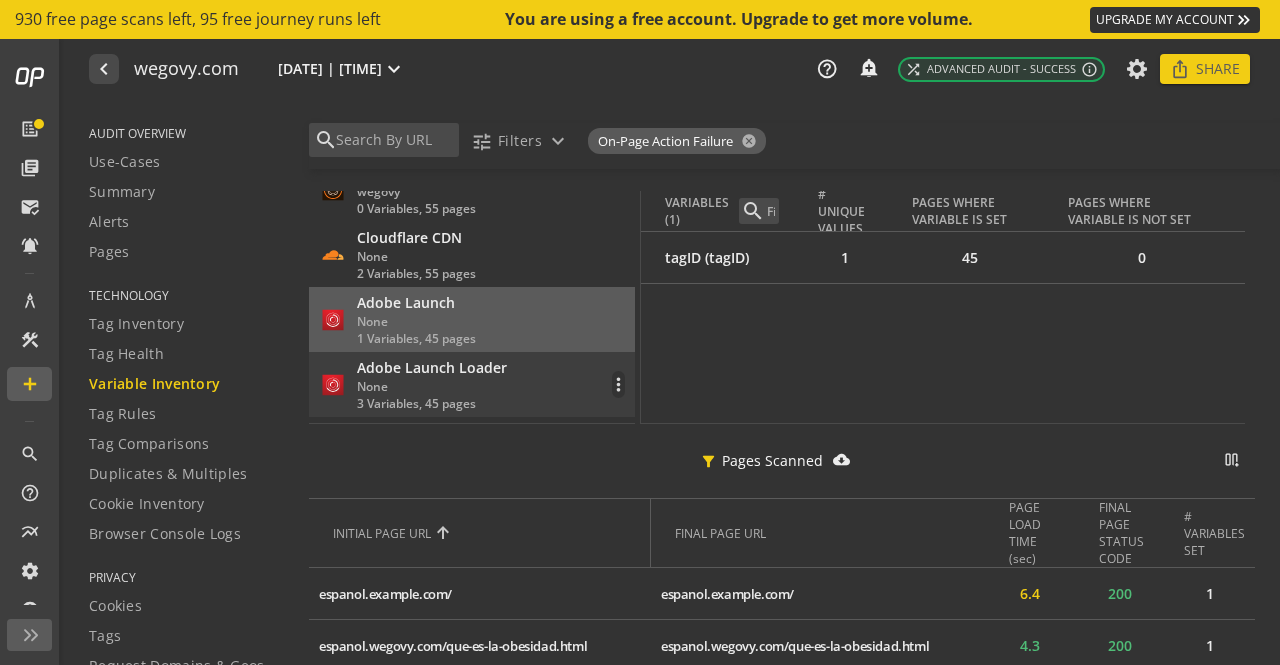 click on "Adobe Launch Loader" 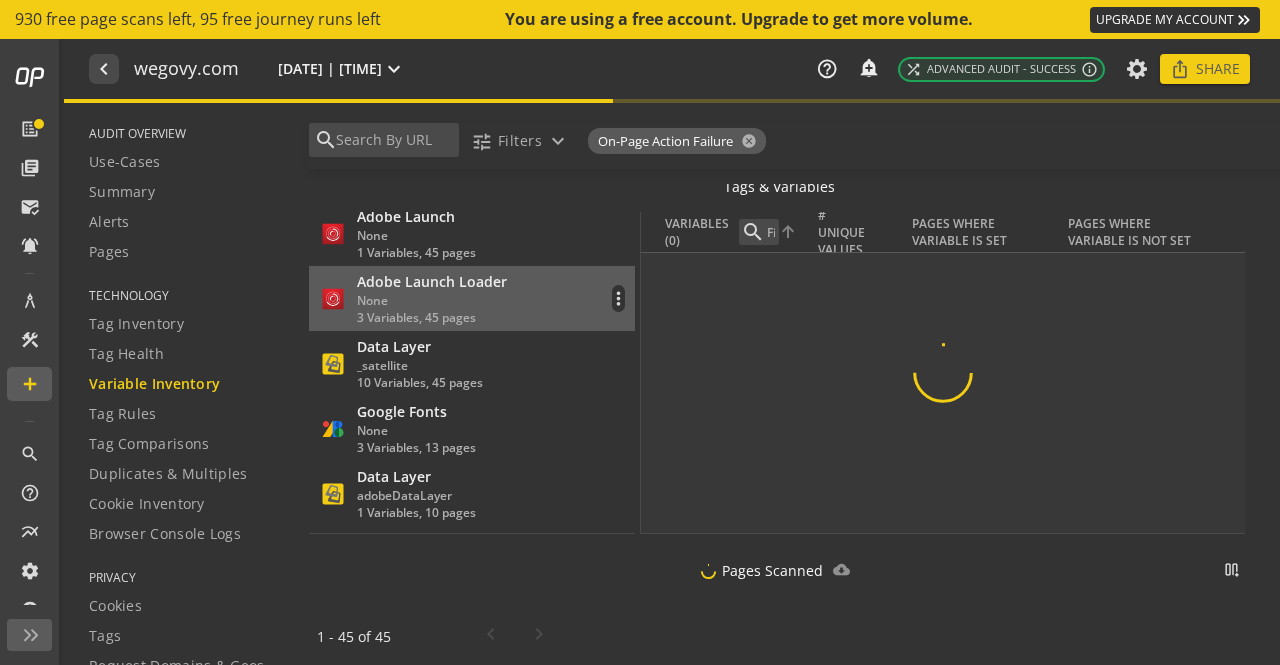 scroll, scrollTop: 767, scrollLeft: 0, axis: vertical 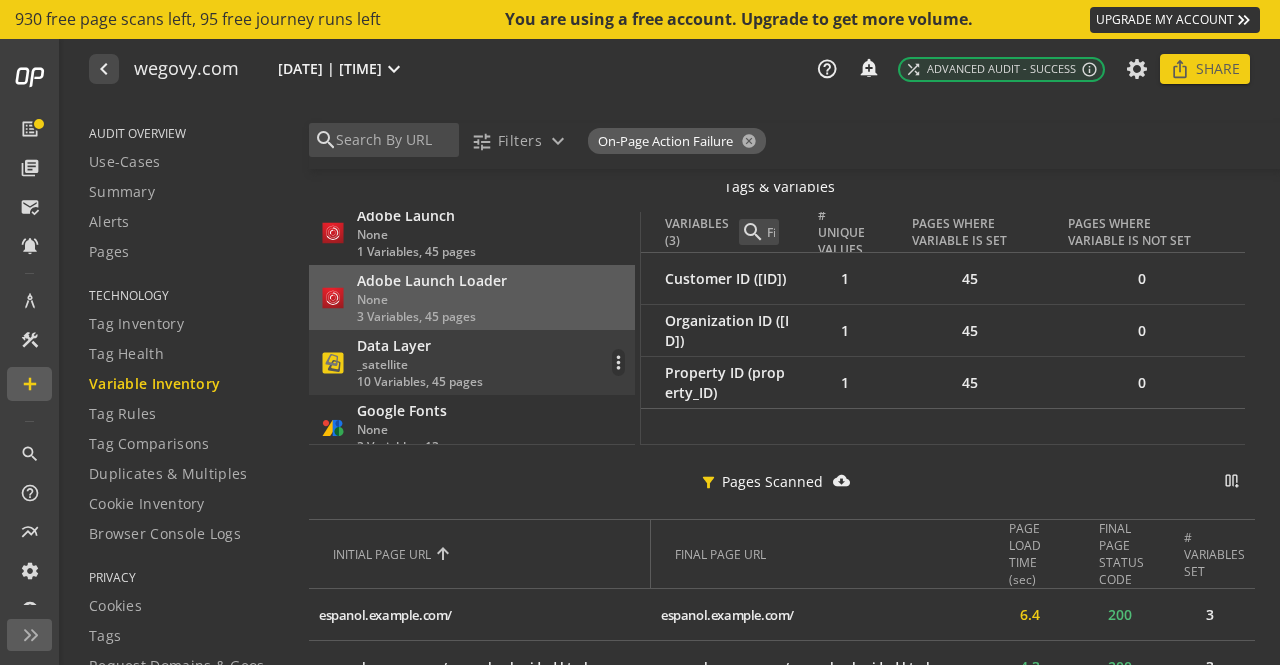 click on "_satellite" 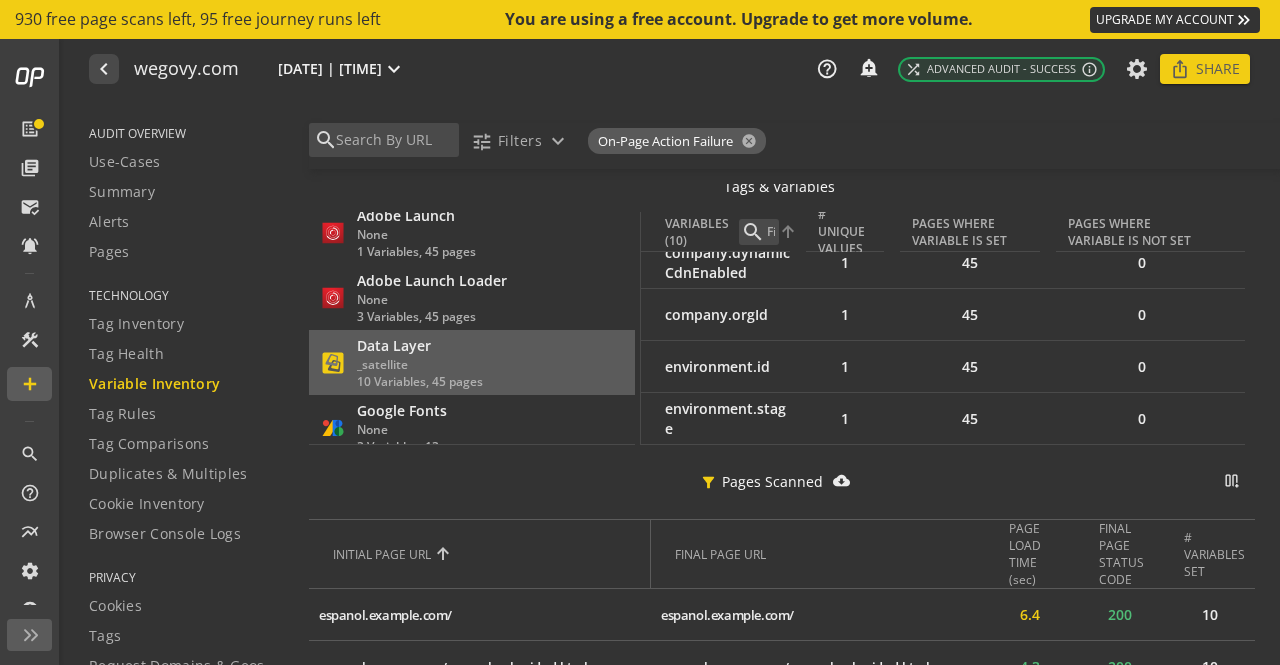 scroll, scrollTop: 338, scrollLeft: 0, axis: vertical 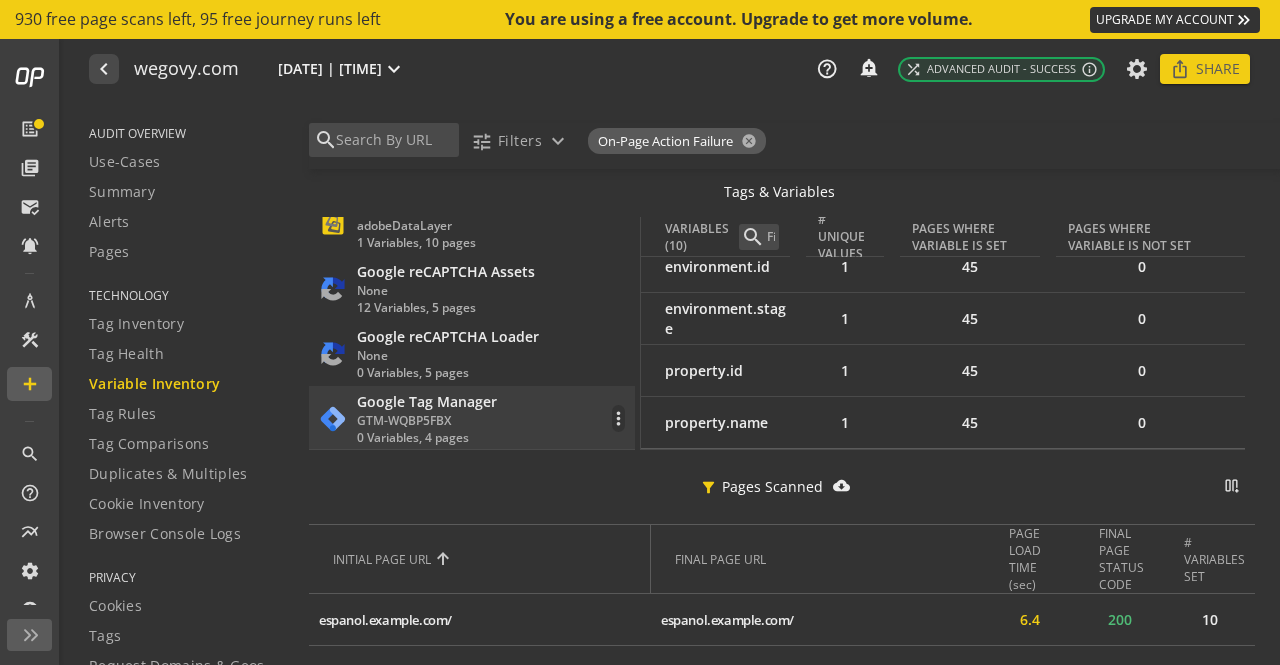 click on "Google Tag Manager" 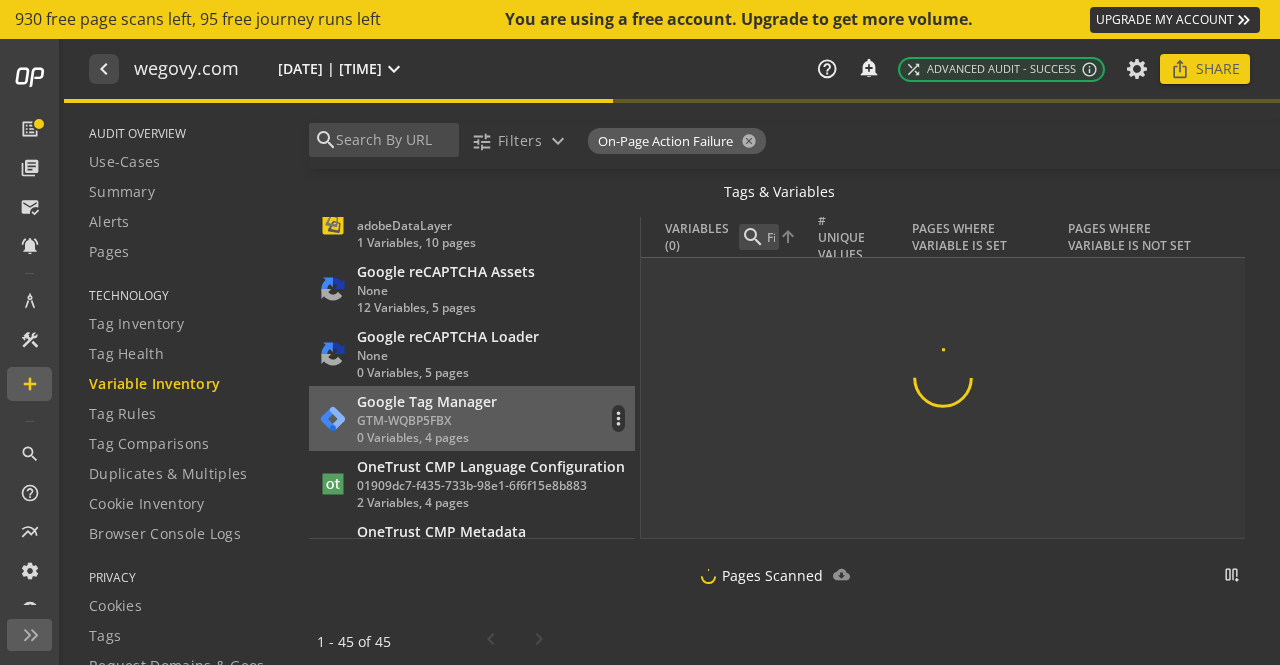 scroll, scrollTop: 0, scrollLeft: 0, axis: both 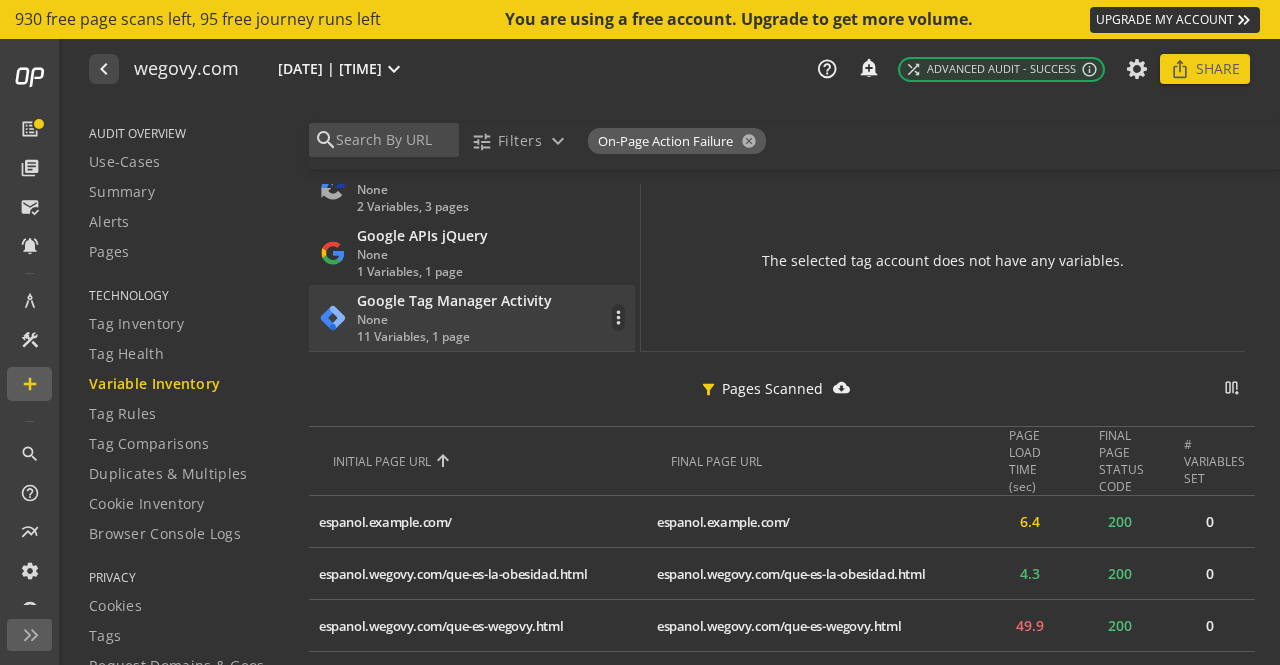 click on "None" 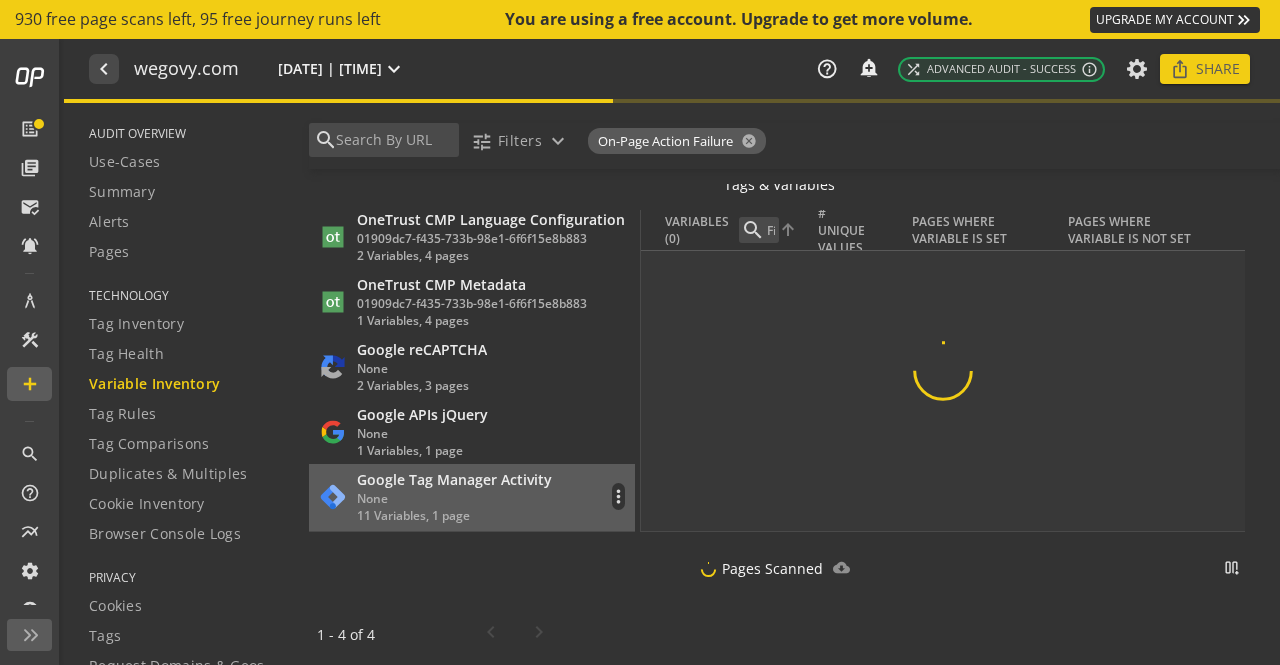 scroll, scrollTop: 1280, scrollLeft: 0, axis: vertical 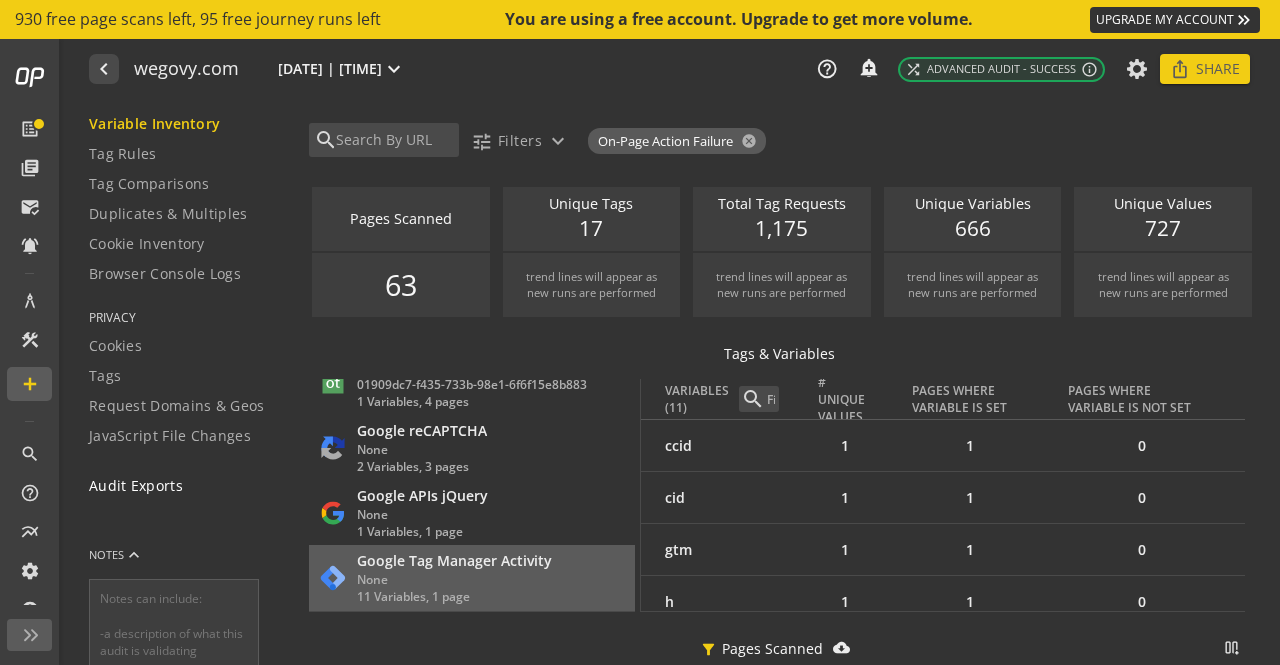 click on "Audit Exports" 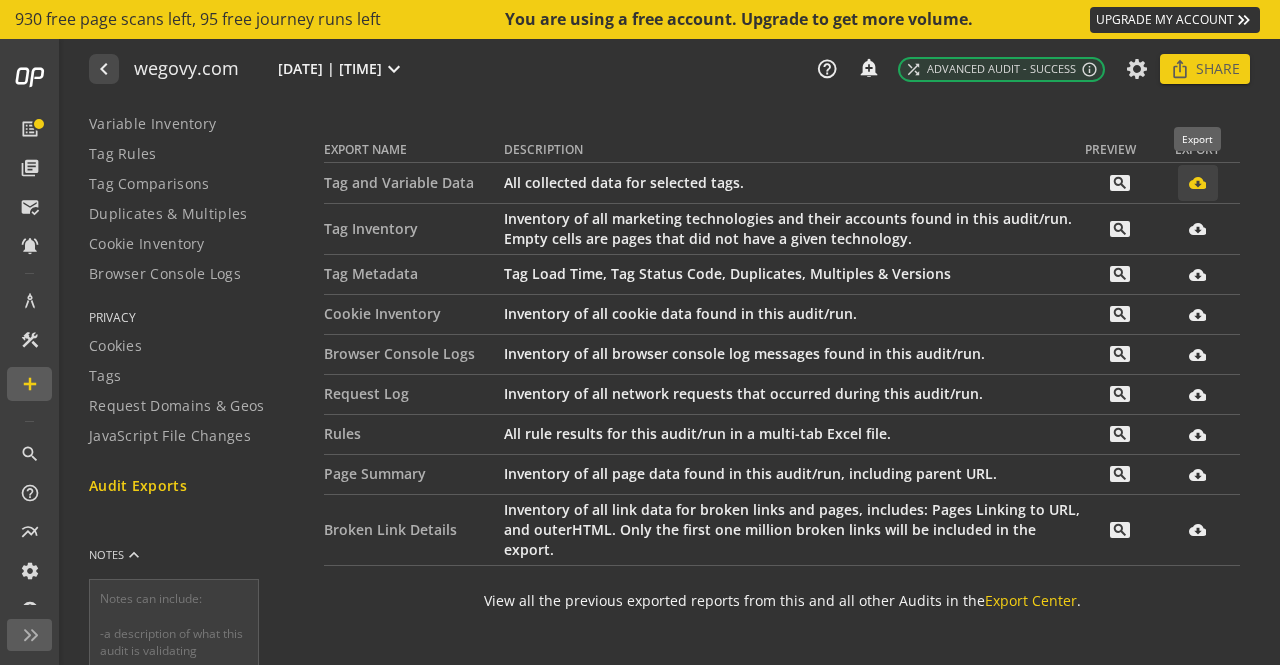 click on "cloud_download_filled" 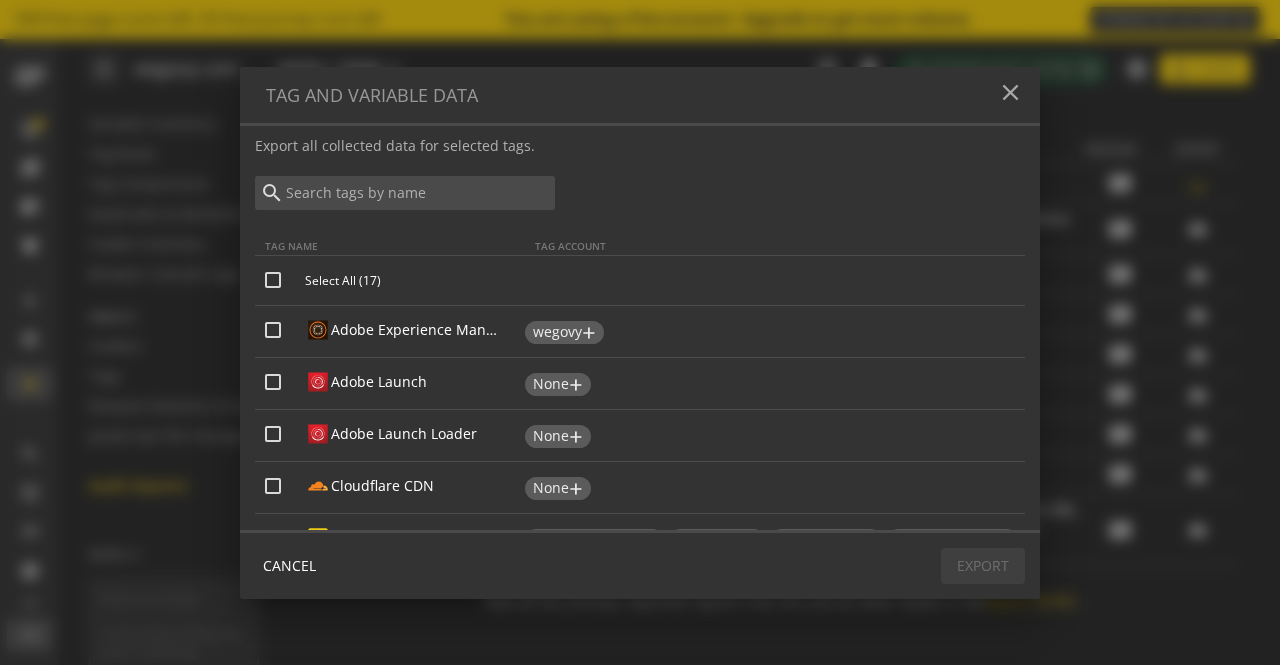 click on "Select All (17)" at bounding box center (273, 280) 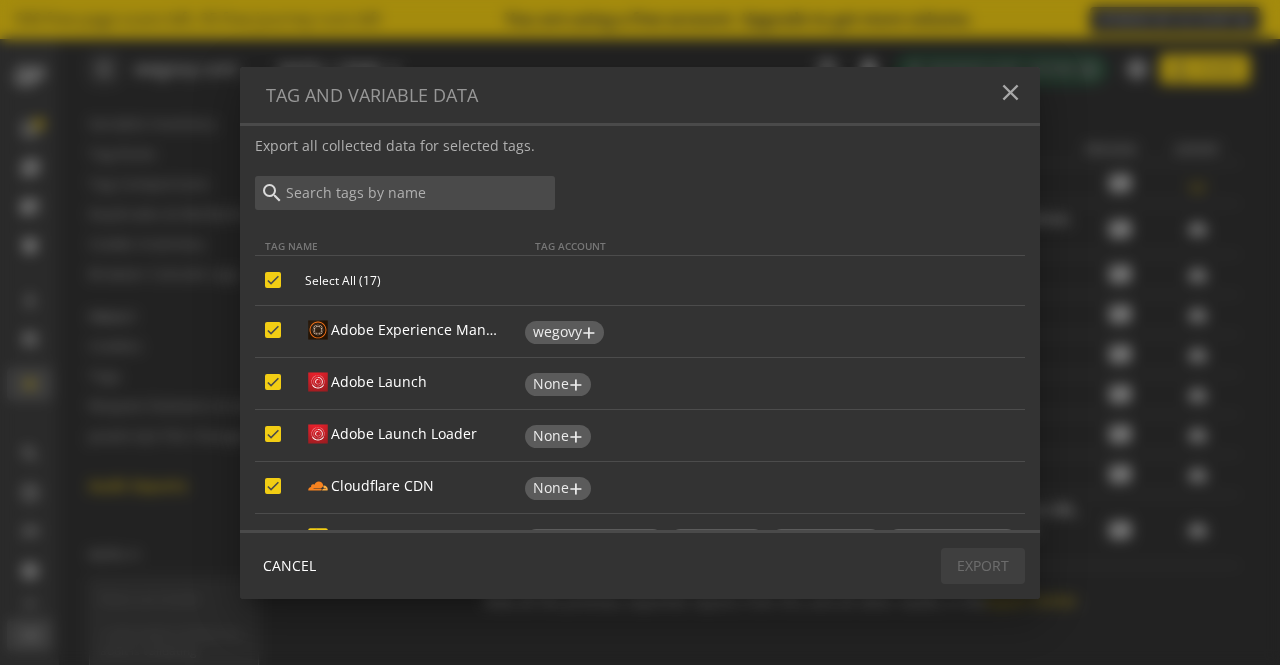 checkbox on "true" 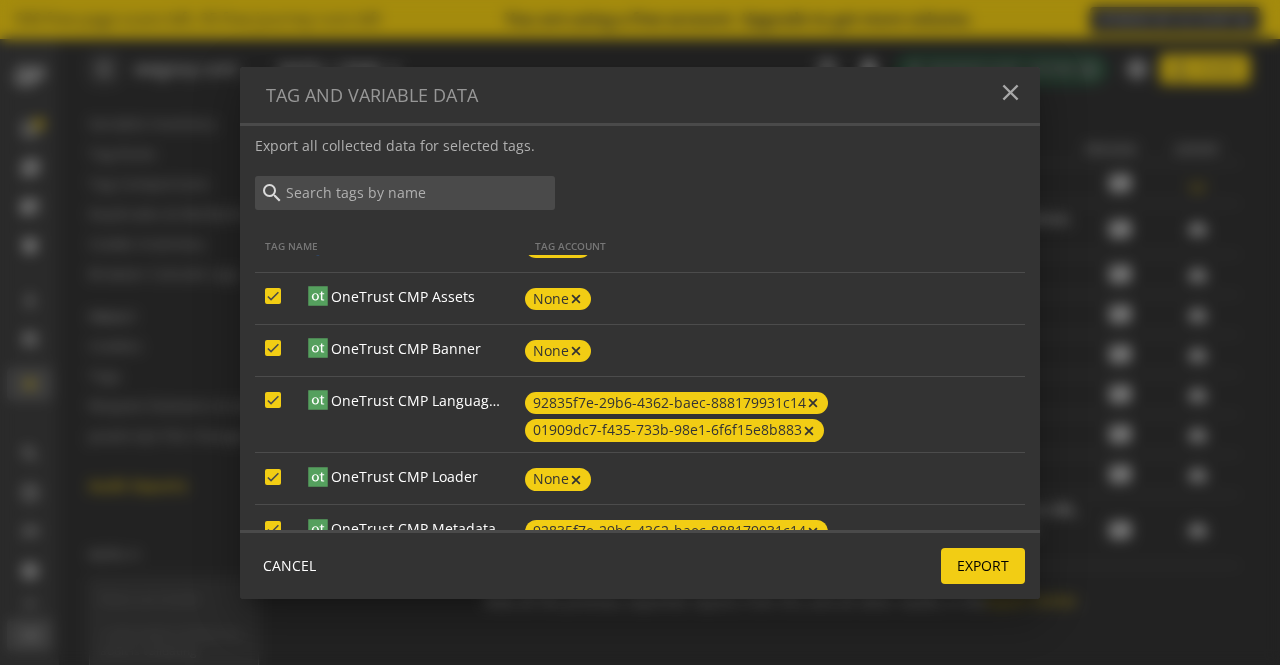 scroll, scrollTop: 698, scrollLeft: 0, axis: vertical 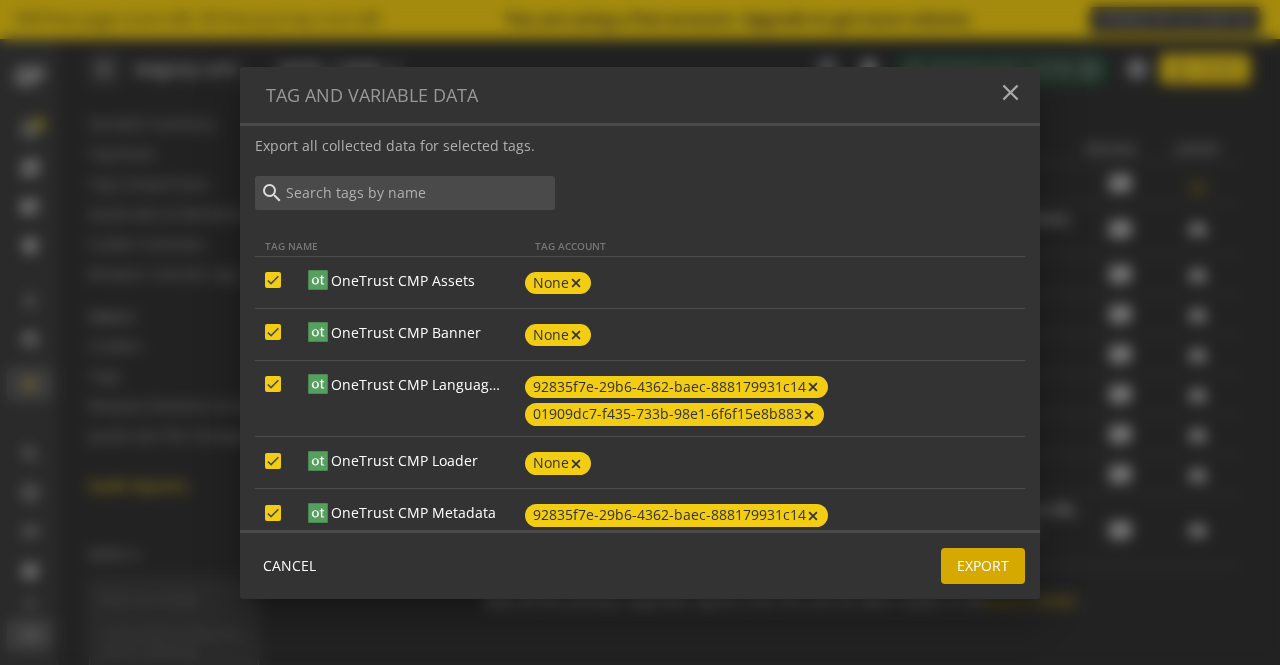 click at bounding box center (983, 566) 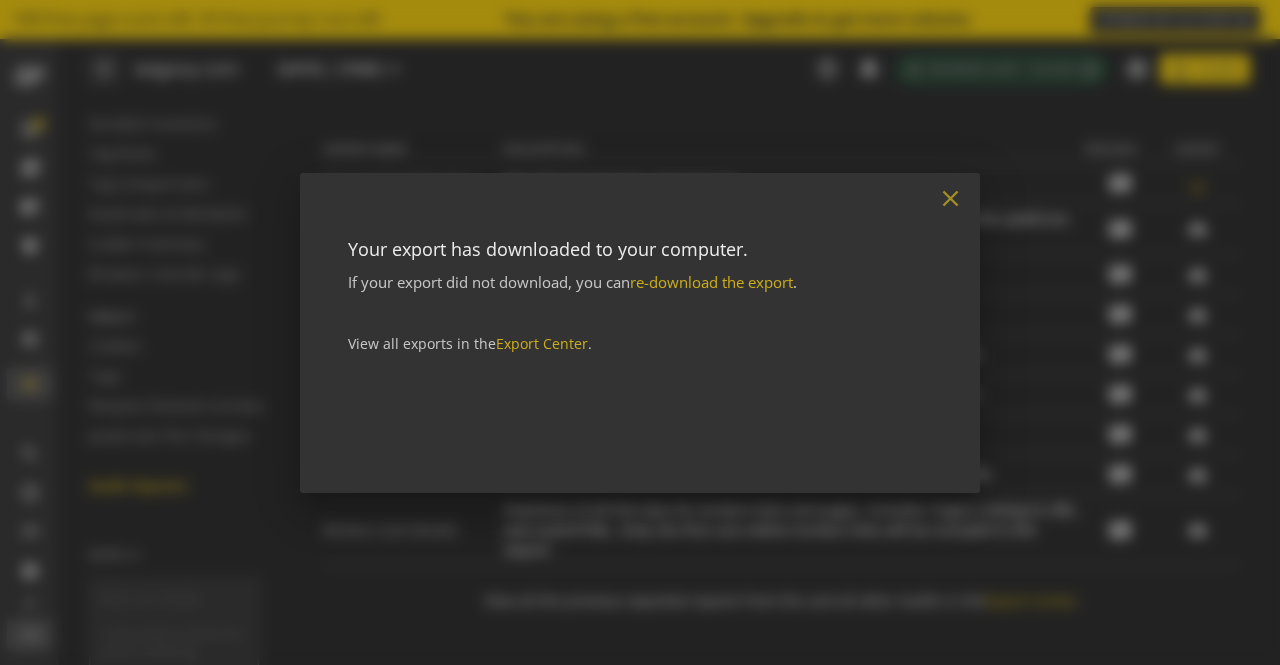 click on "close" at bounding box center (950, 198) 